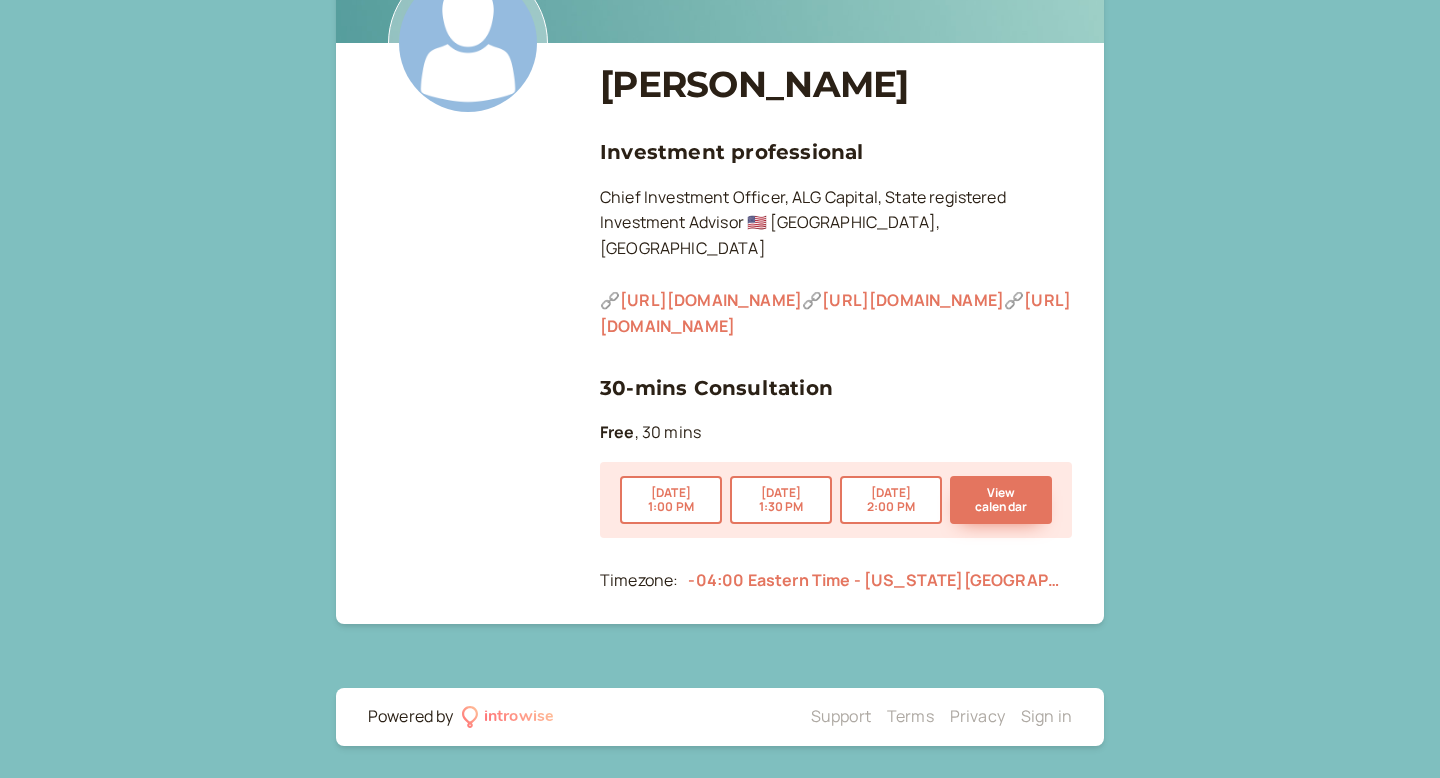 scroll, scrollTop: 335, scrollLeft: 0, axis: vertical 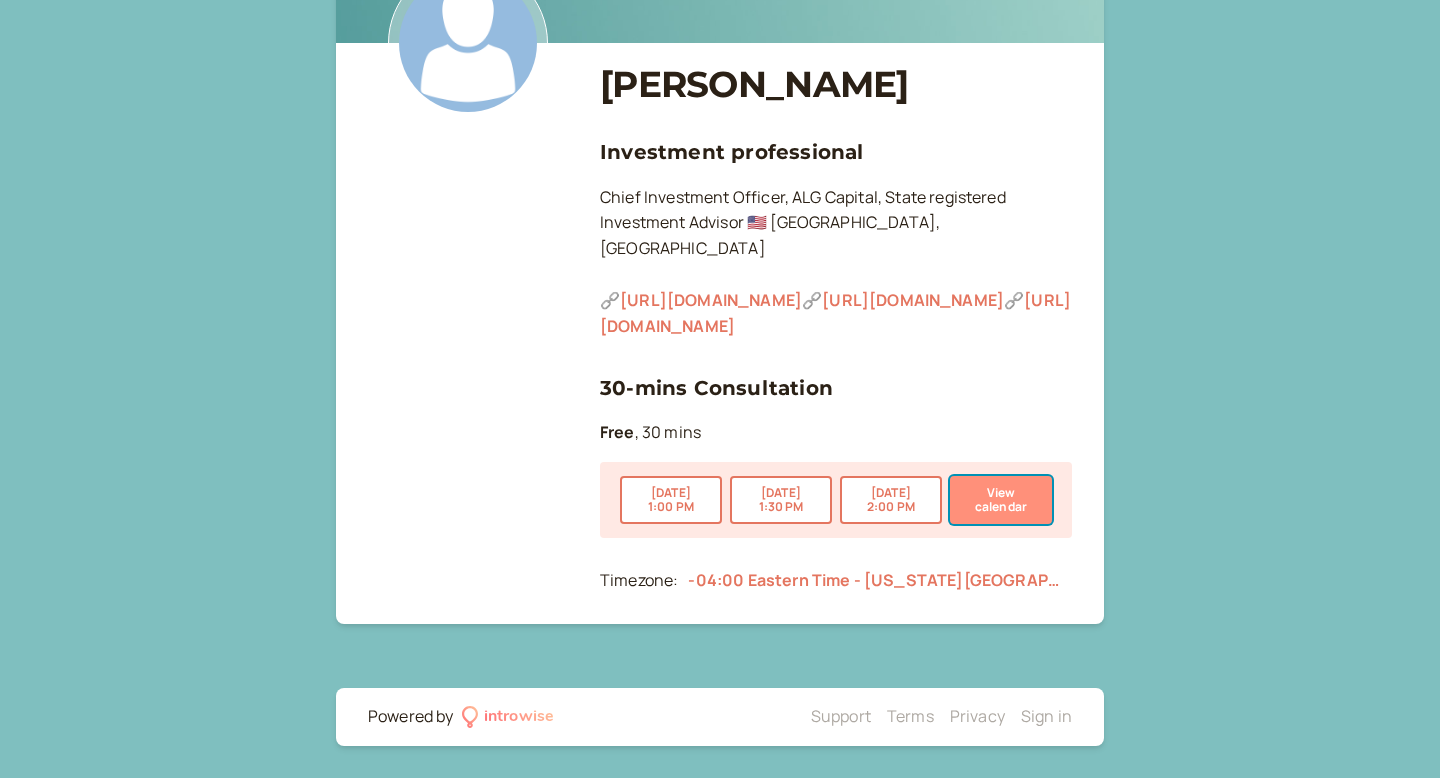 click on "View calendar" at bounding box center (1001, 500) 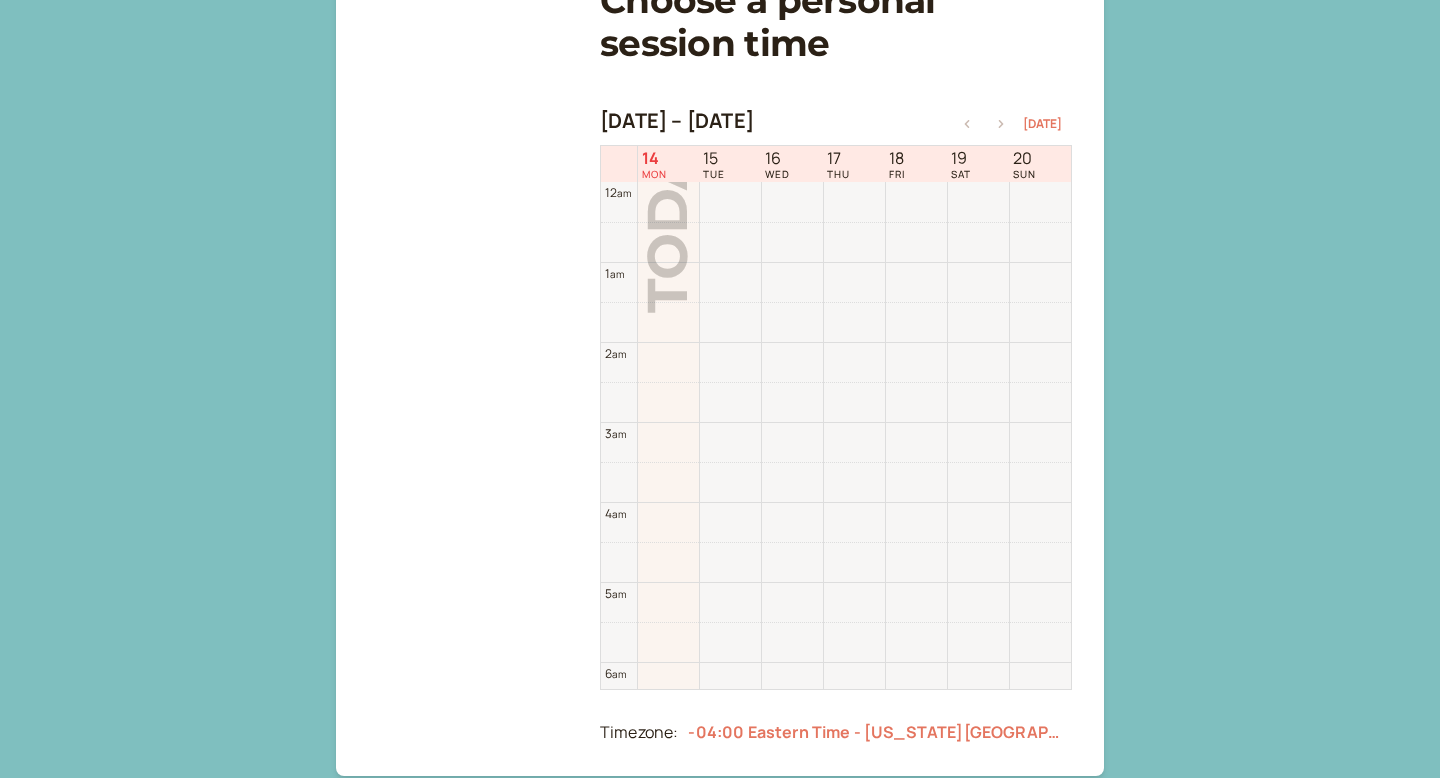 scroll, scrollTop: 0, scrollLeft: 0, axis: both 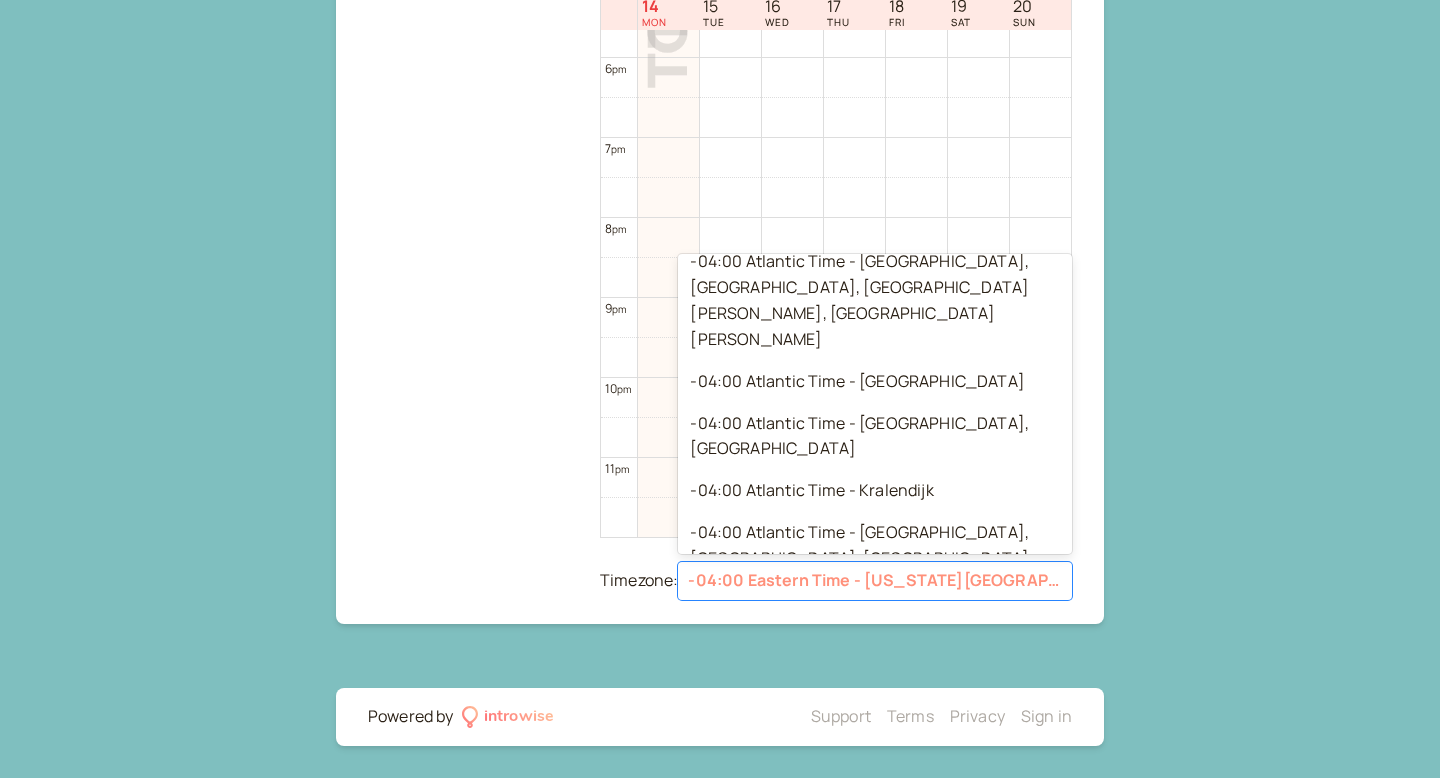 click at bounding box center (875, 581) 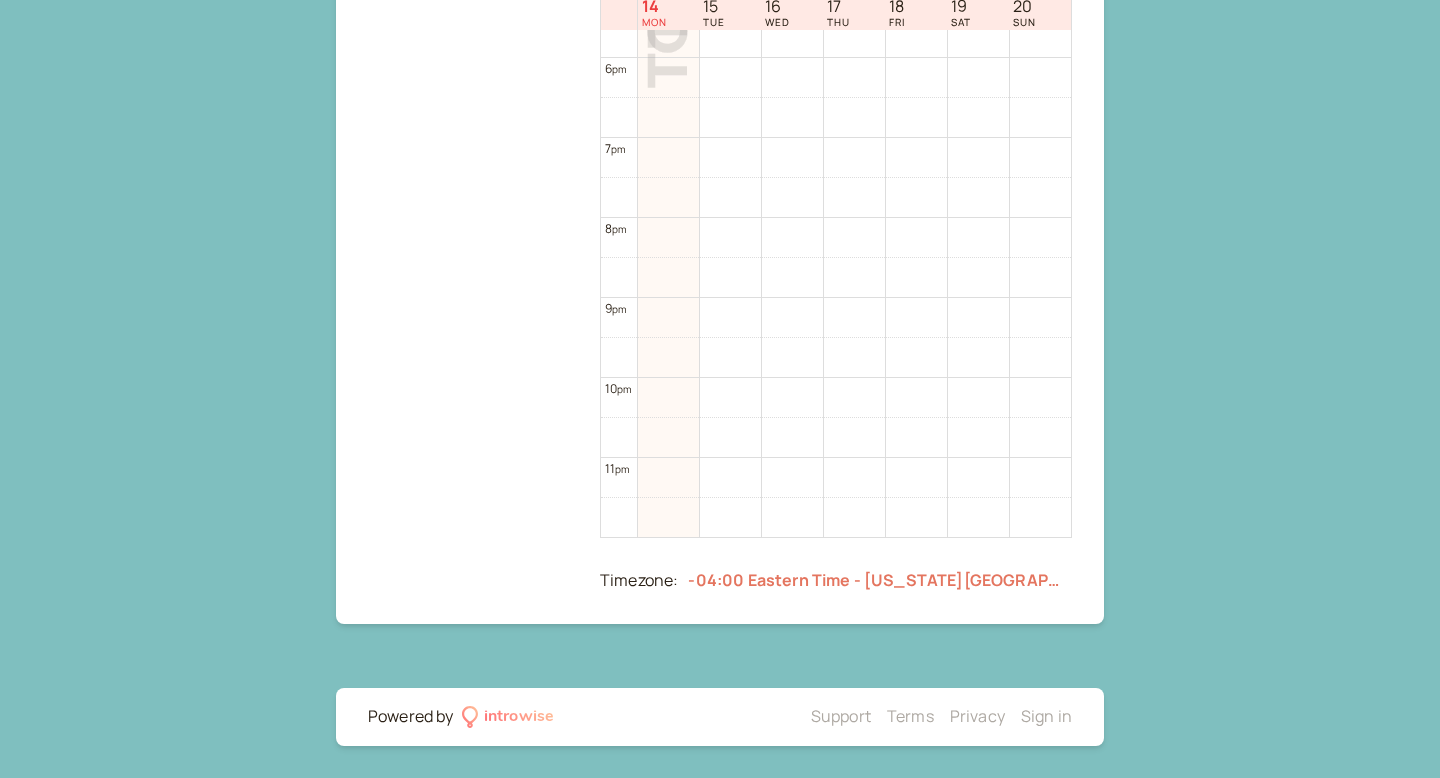 click on "Back Choose a personal session time [DATE] – [DATE] [DATE] 14 MON 15 TUE 16 WED 17 THU 18 FRI 19 SAT 20 SUN 12 am 1 am 2 am 3 am 4 am 5 am 6 am 7 am 8 am 9 am 10 am 11 am 12 pm 1 pm 2 pm 3 pm 4 pm 5 pm 6 pm 7 pm 8 pm 9 pm 10 pm 11 pm Book for free free Book for free free Book for free free Book for free free Book for free free Book for free free Book for free free Book for free free Book for free free Book for free free Book for free free Book for free free Book for free free Book for free free Book for free free Book for free free Book for free free Book for free free Book for free free Book for free free Book for free free Book for free free Book for free free Book for free free Book for free free Book for free free Book for free free Book for free free Book for free free Book for free free Book for free free Book for free free Book for free free Book for free free Book for free free Book for free free Book for free free Book for free free Book for free free Book for free free Book for free free free" at bounding box center [720, 145] 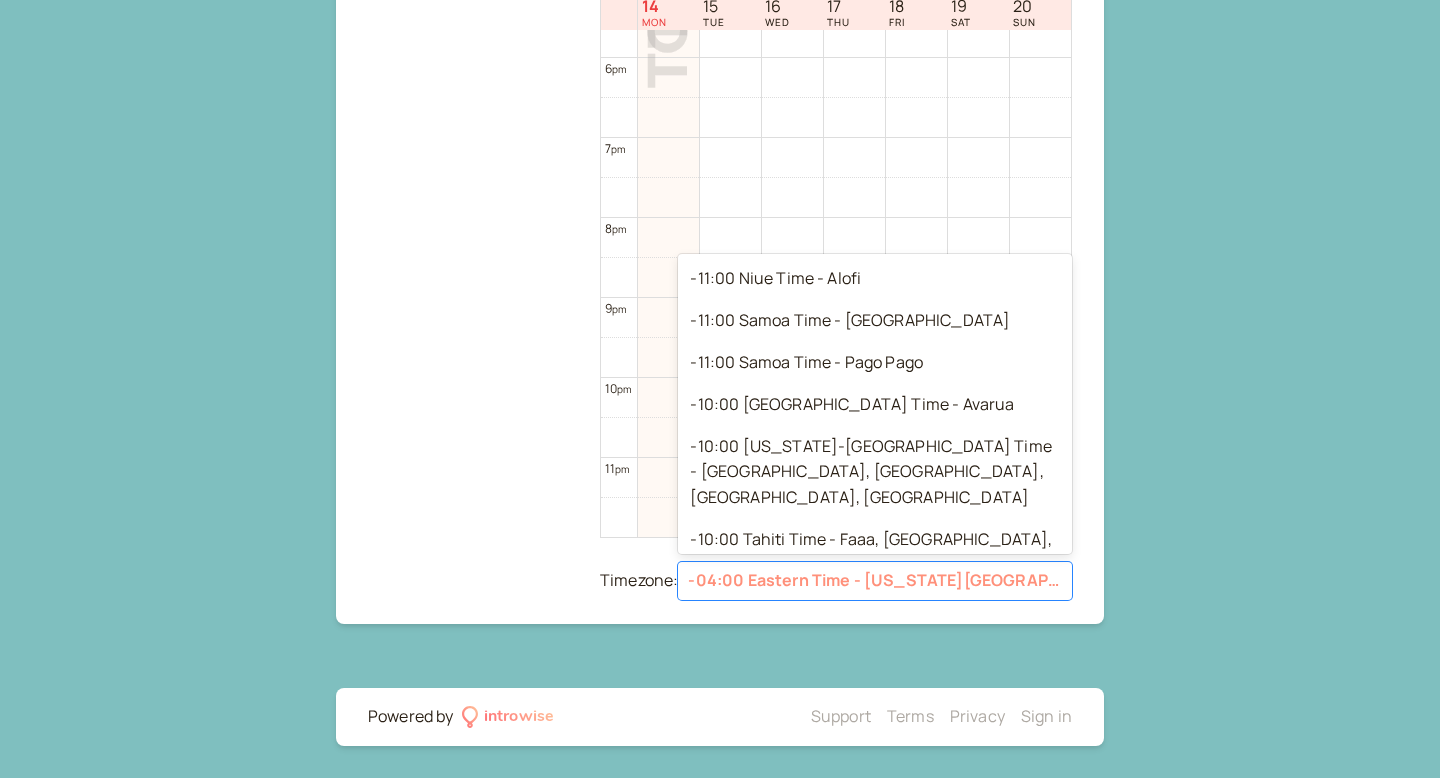 click at bounding box center (875, 581) 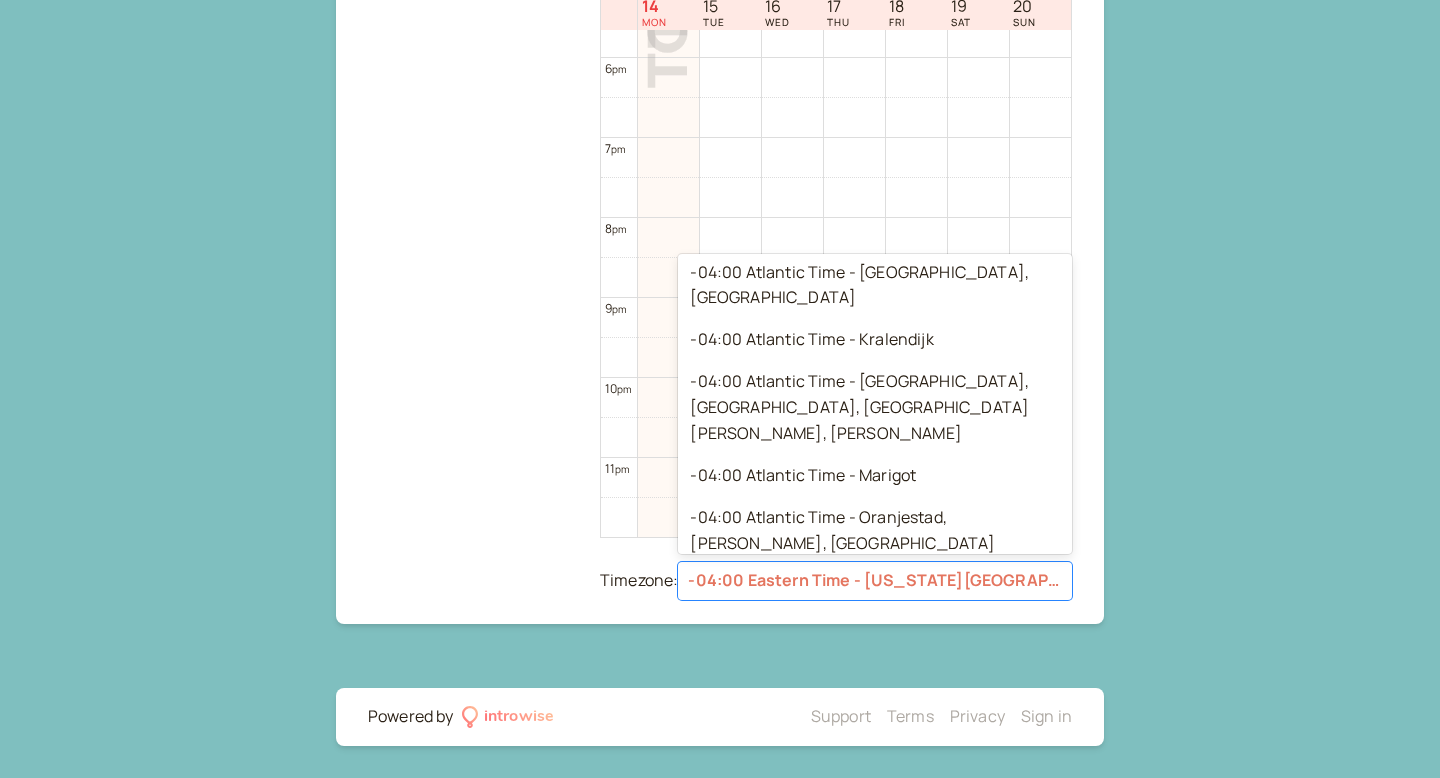 scroll, scrollTop: 3964, scrollLeft: 0, axis: vertical 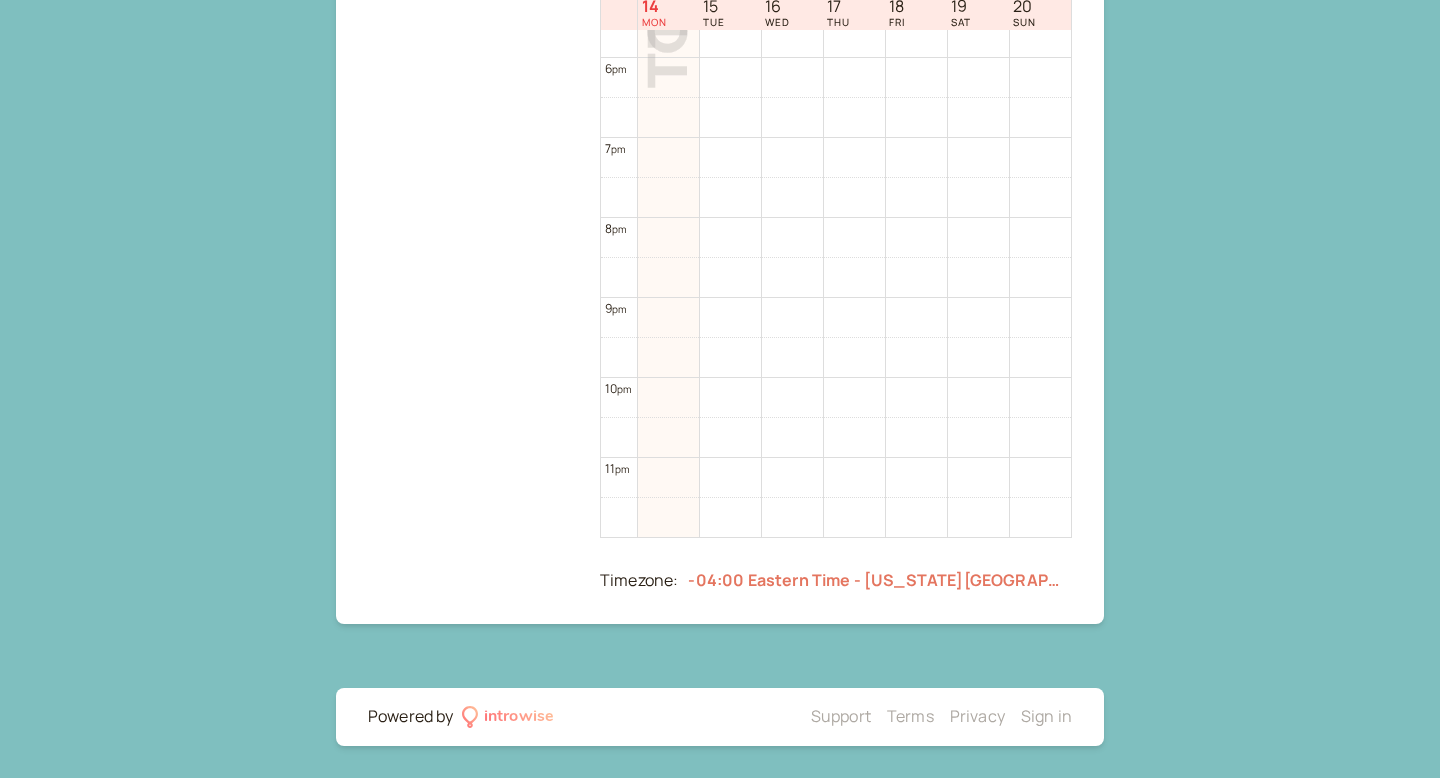 click on "Back Choose a personal session time [DATE] – [DATE] [DATE] 14 MON 15 TUE 16 WED 17 THU 18 FRI 19 SAT 20 SUN 12 am 1 am 2 am 3 am 4 am 5 am 6 am 7 am 8 am 9 am 10 am 11 am 12 pm 1 pm 2 pm 3 pm 4 pm 5 pm 6 pm 7 pm 8 pm 9 pm 10 pm 11 pm Book for free free Book for free free Book for free free Book for free free Book for free free Book for free free Book for free free Book for free free Book for free free Book for free free Book for free free Book for free free Book for free free Book for free free Book for free free Book for free free Book for free free Book for free free Book for free free Book for free free Book for free free Book for free free Book for free free Book for free free Book for free free Book for free free Book for free free Book for free free Book for free free Book for free free Book for free free Book for free free Book for free free Book for free free Book for free free Book for free free Book for free free Book for free free Book for free free Book for free free Book for free free free" at bounding box center [720, 145] 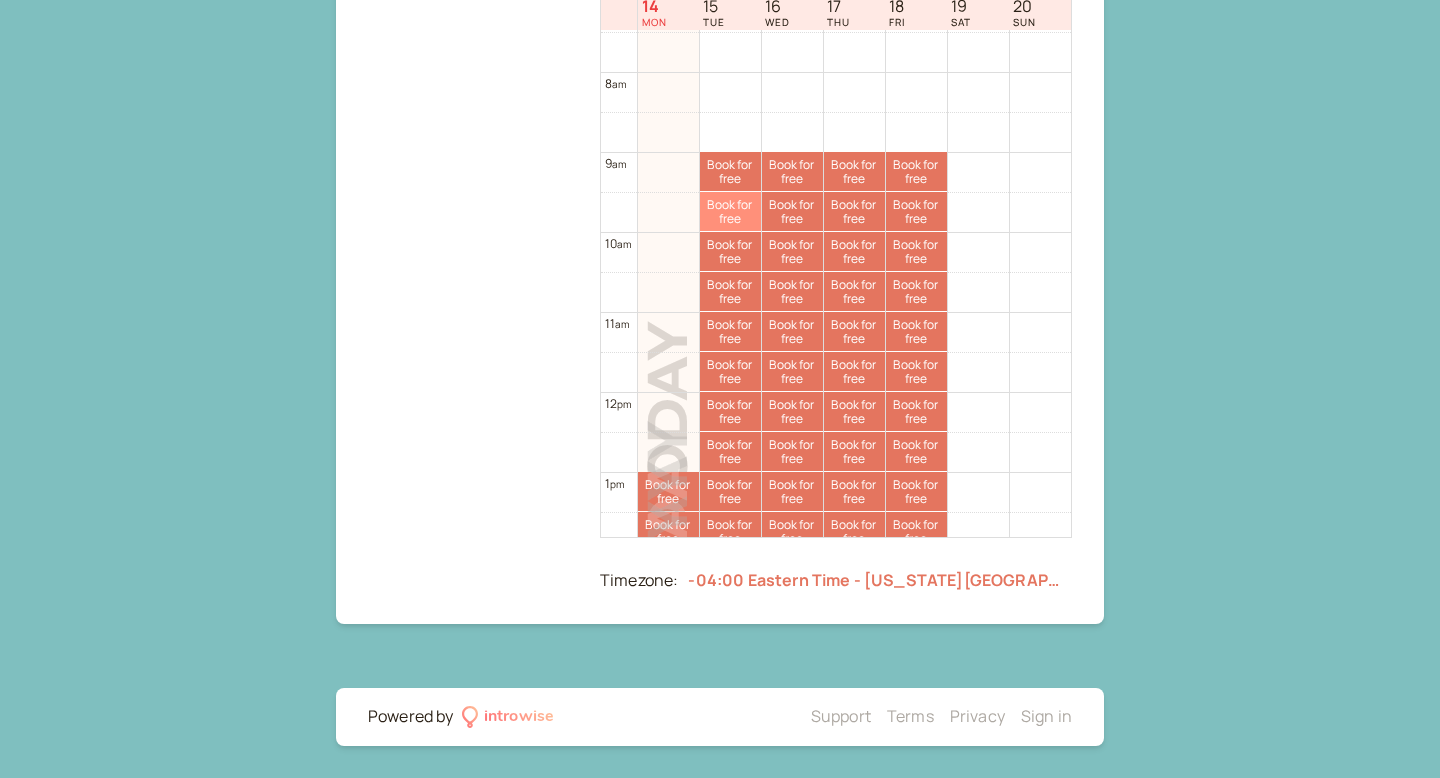 scroll, scrollTop: 612, scrollLeft: 0, axis: vertical 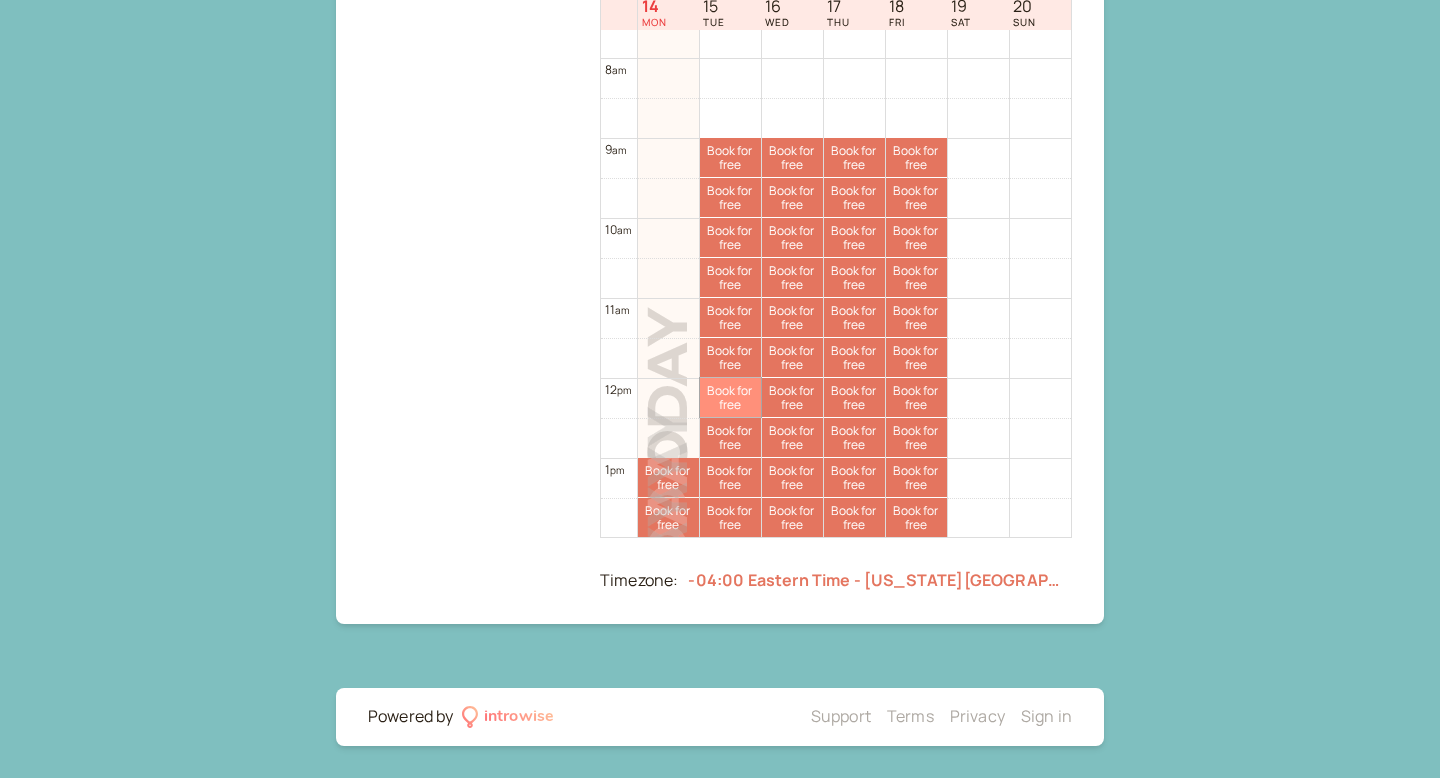 click on "Book for free free" at bounding box center [730, 397] 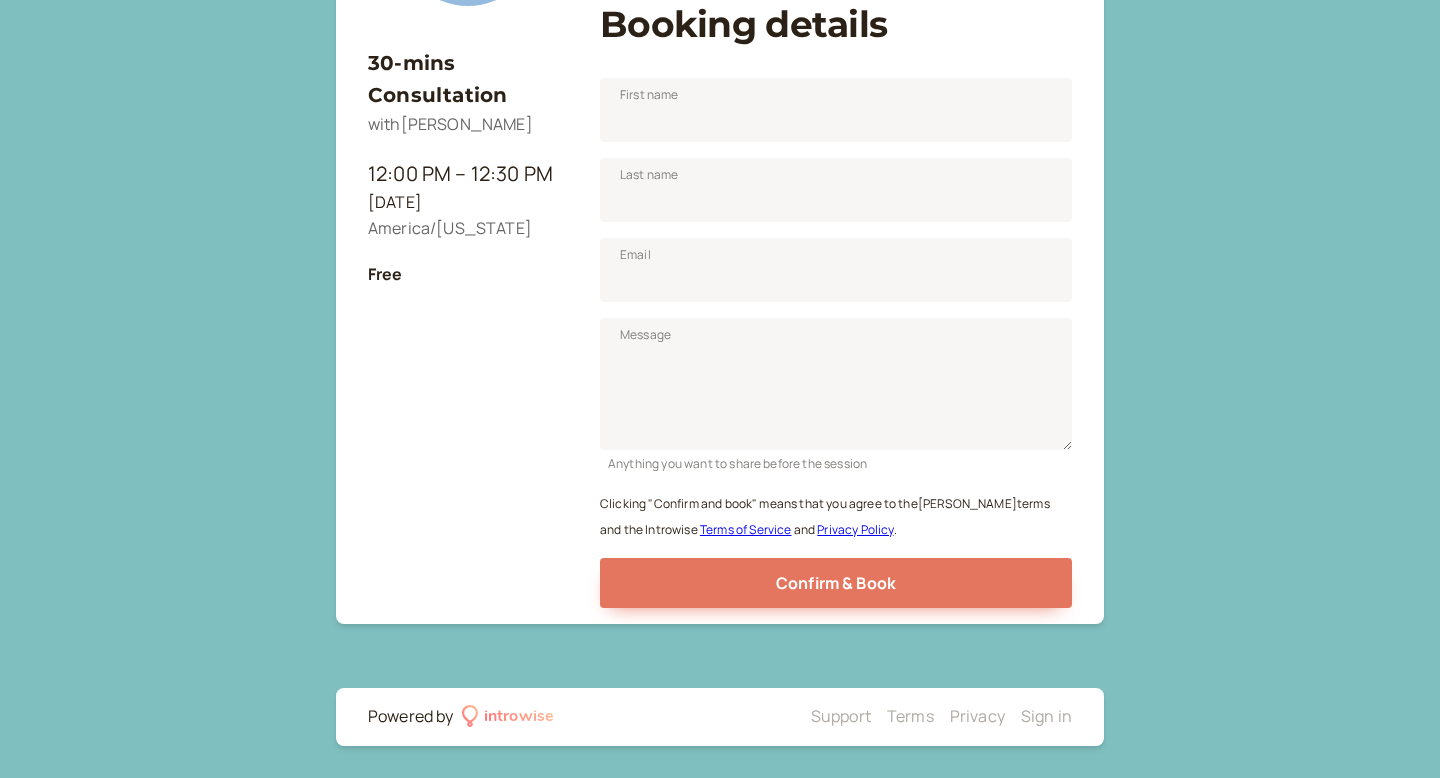 scroll, scrollTop: 248, scrollLeft: 0, axis: vertical 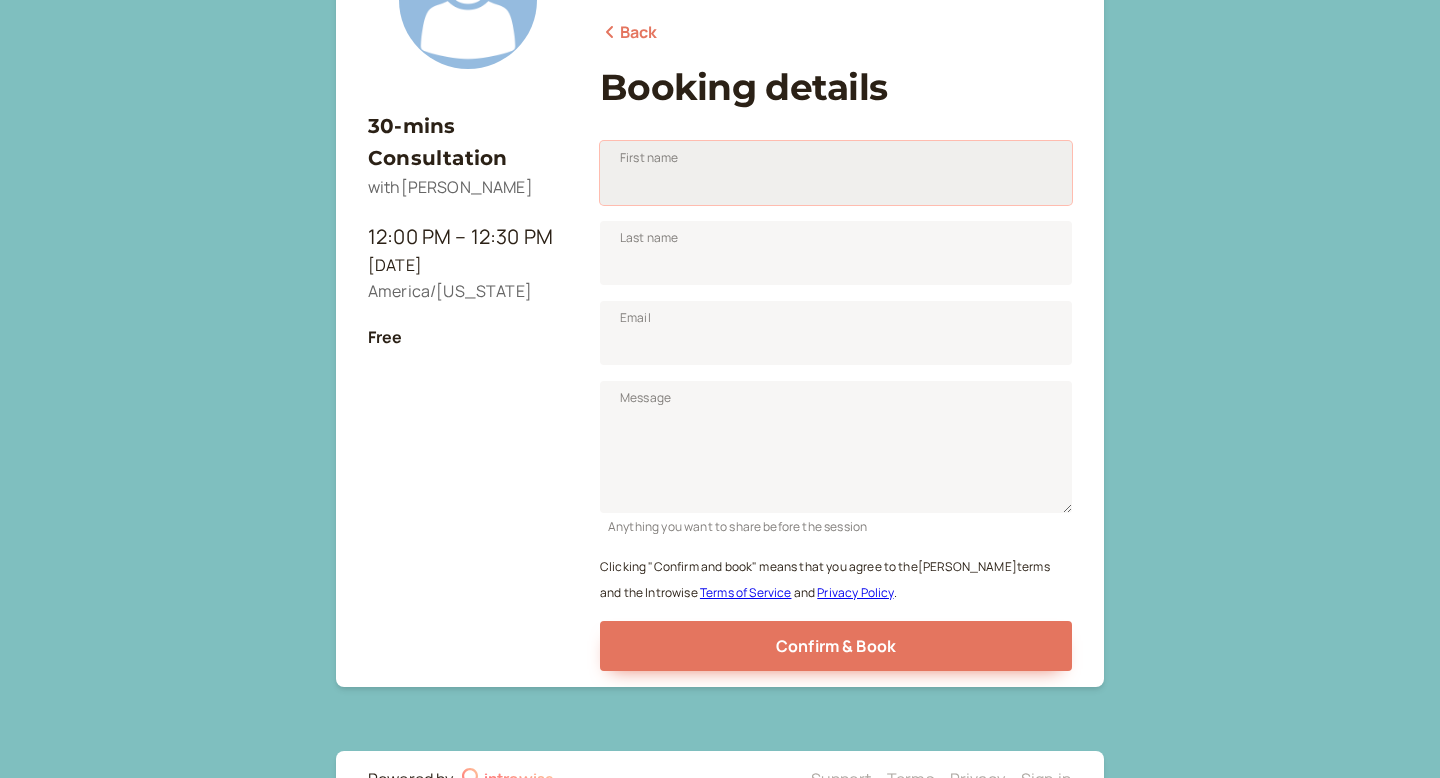 click on "First name" at bounding box center (836, 173) 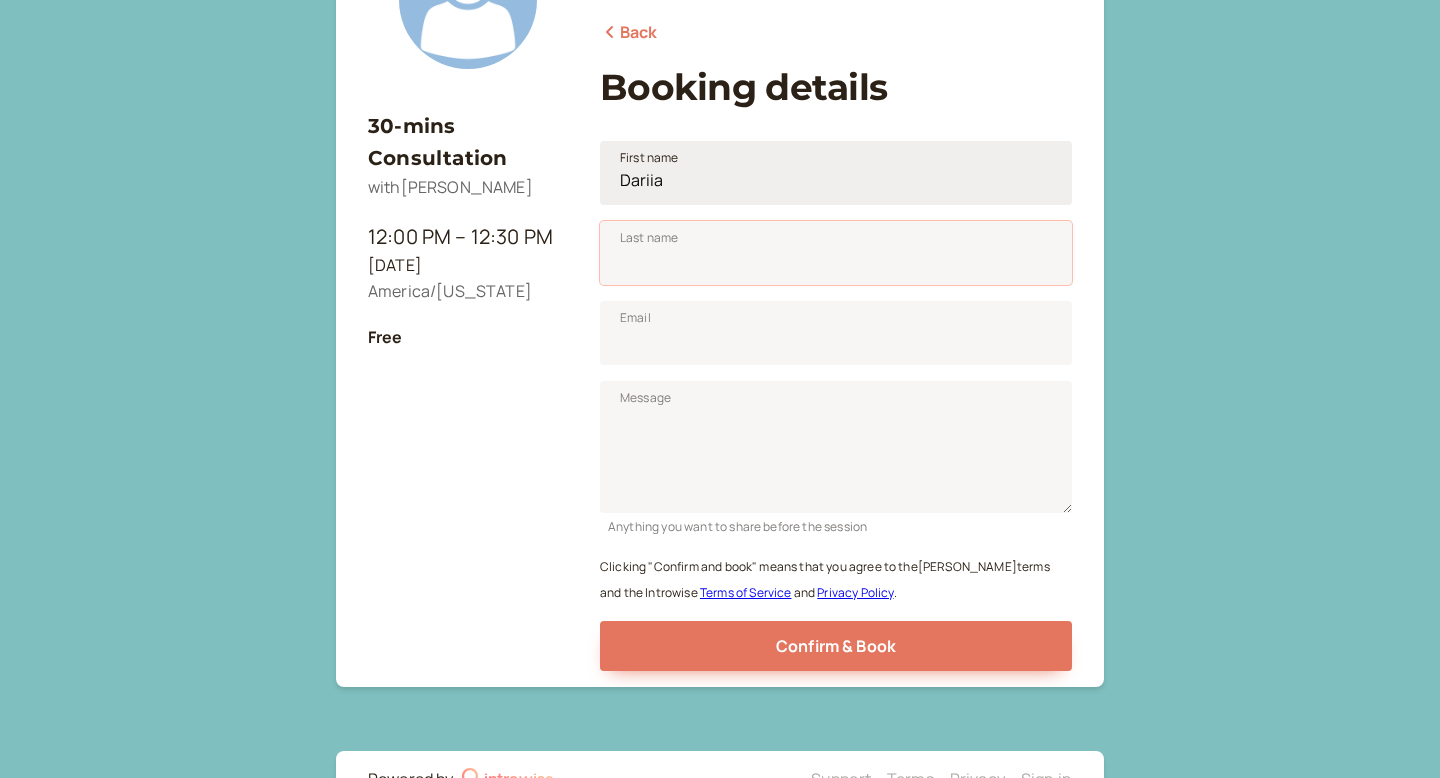type on "[PERSON_NAME]" 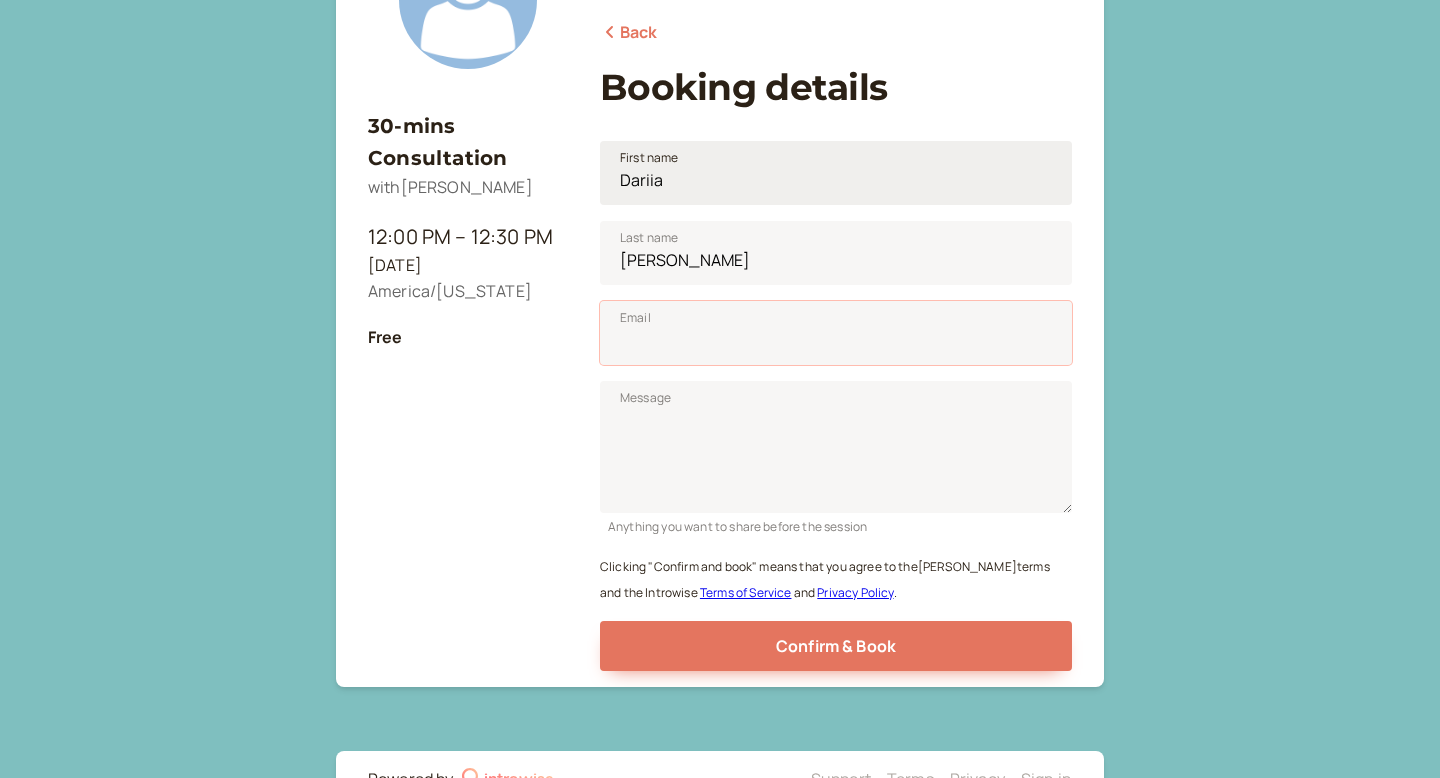 type on "[EMAIL_ADDRESS][DOMAIN_NAME]" 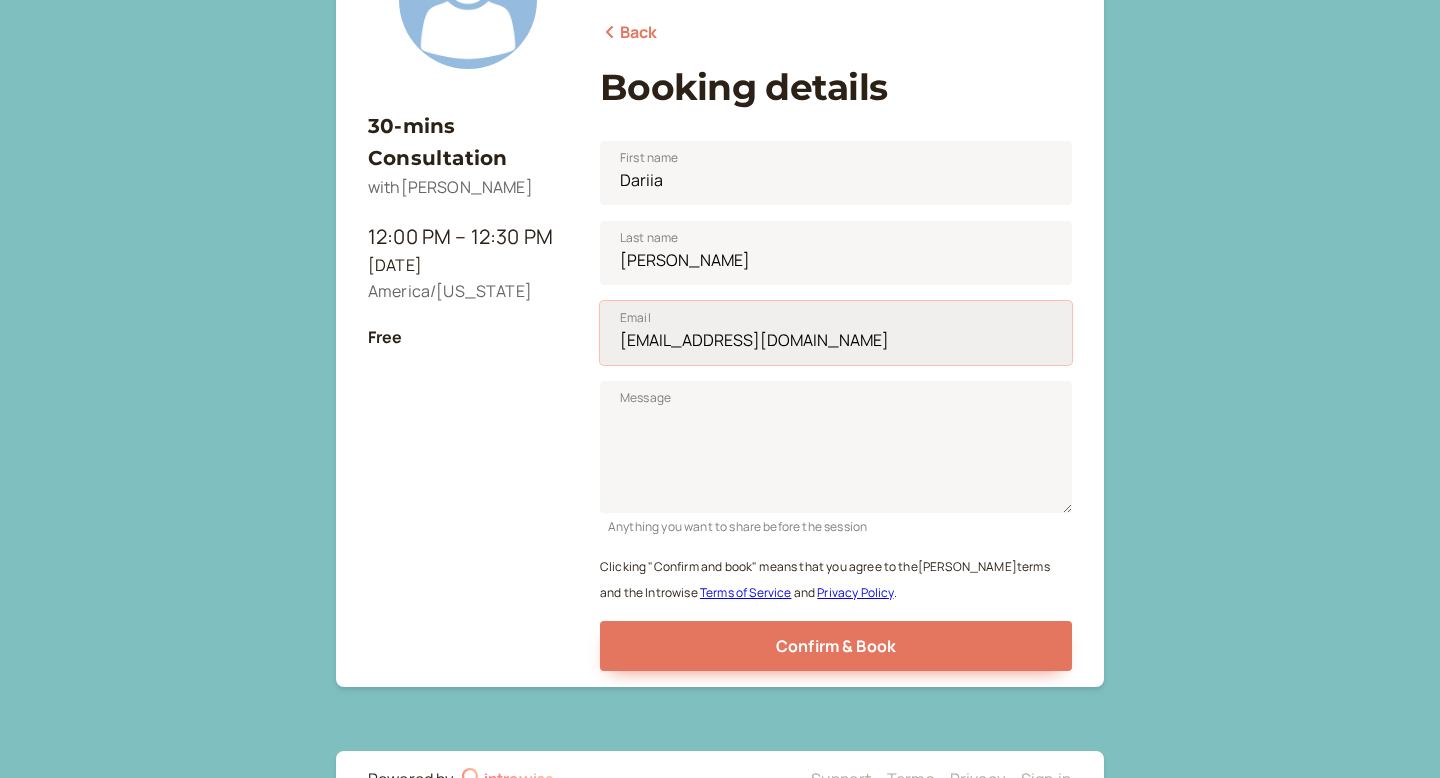 drag, startPoint x: 825, startPoint y: 345, endPoint x: 602, endPoint y: 338, distance: 223.10983 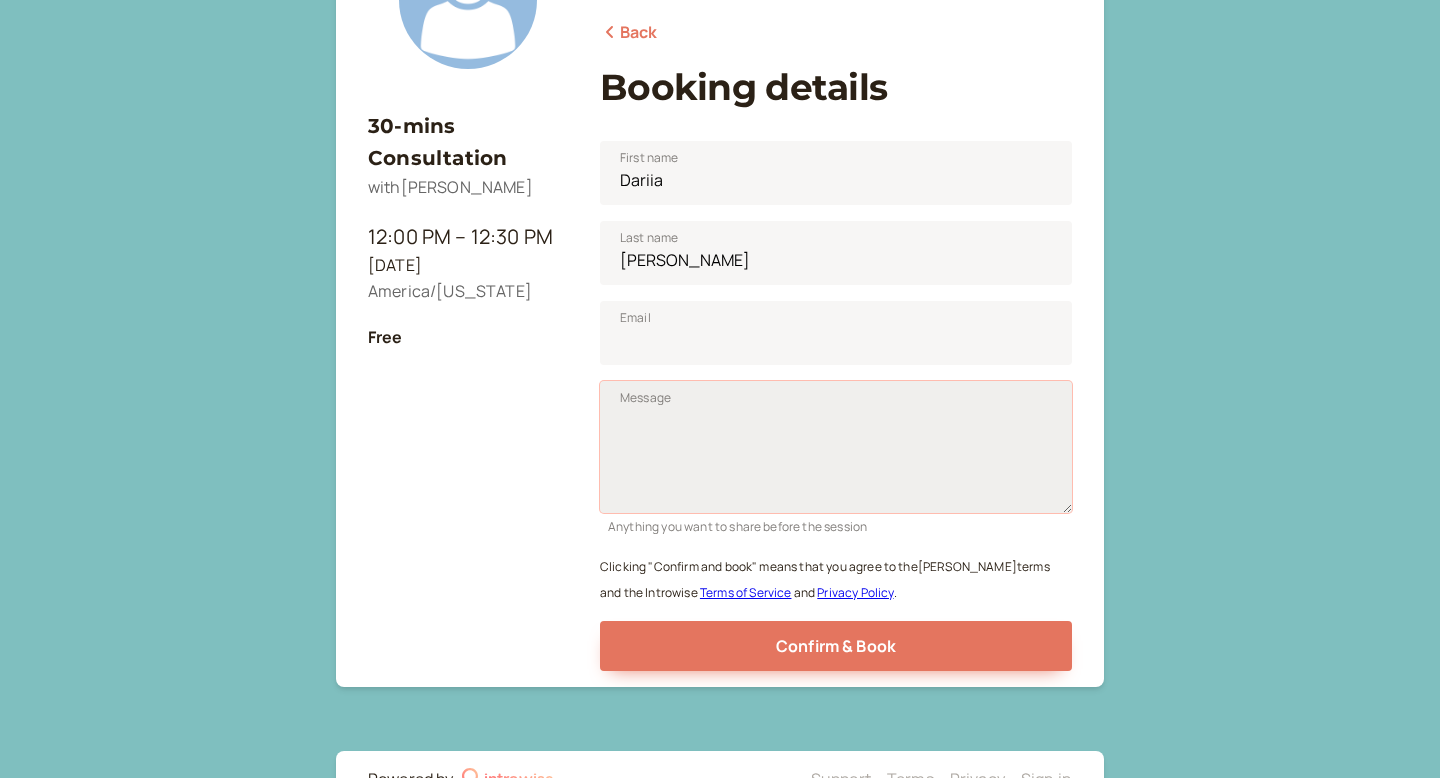 click on "Message" at bounding box center [836, 447] 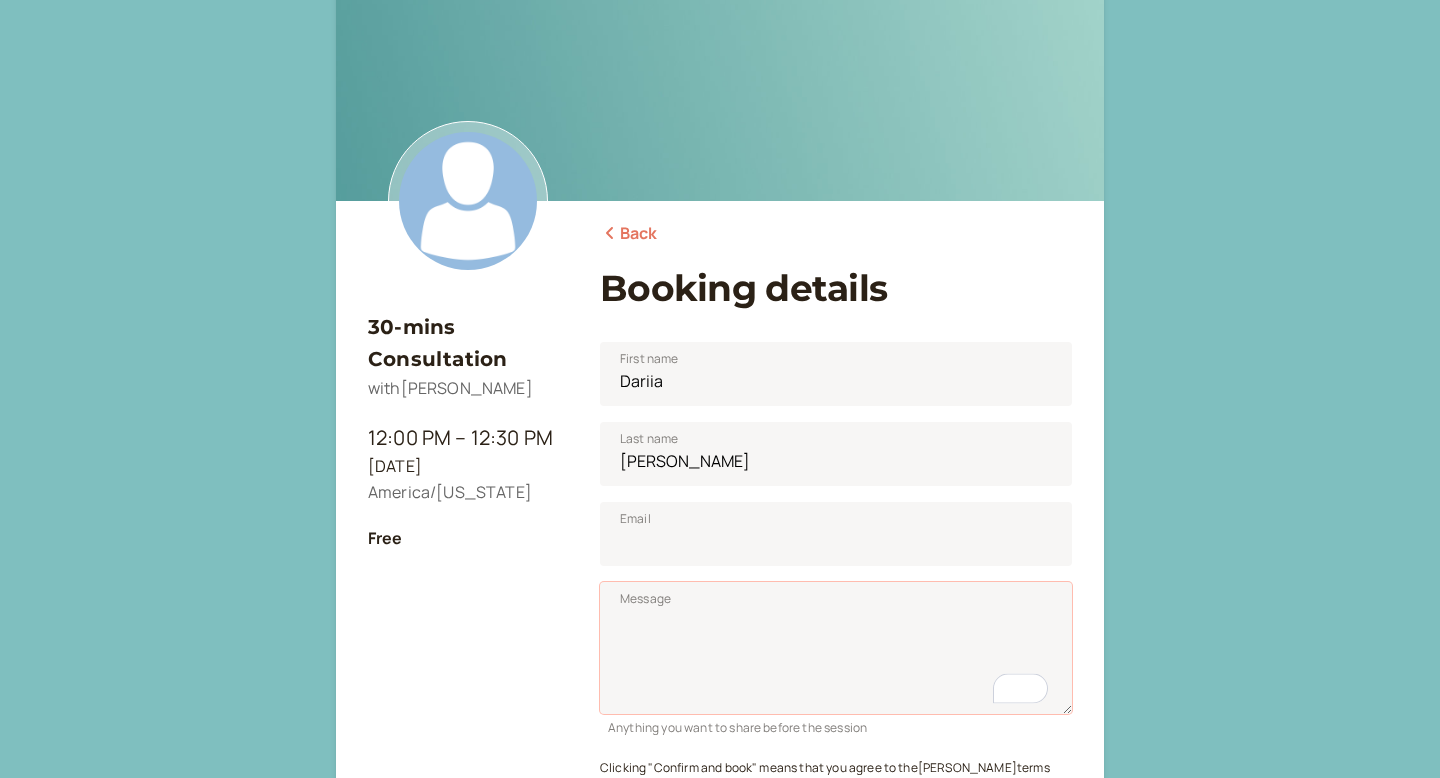 scroll, scrollTop: 0, scrollLeft: 0, axis: both 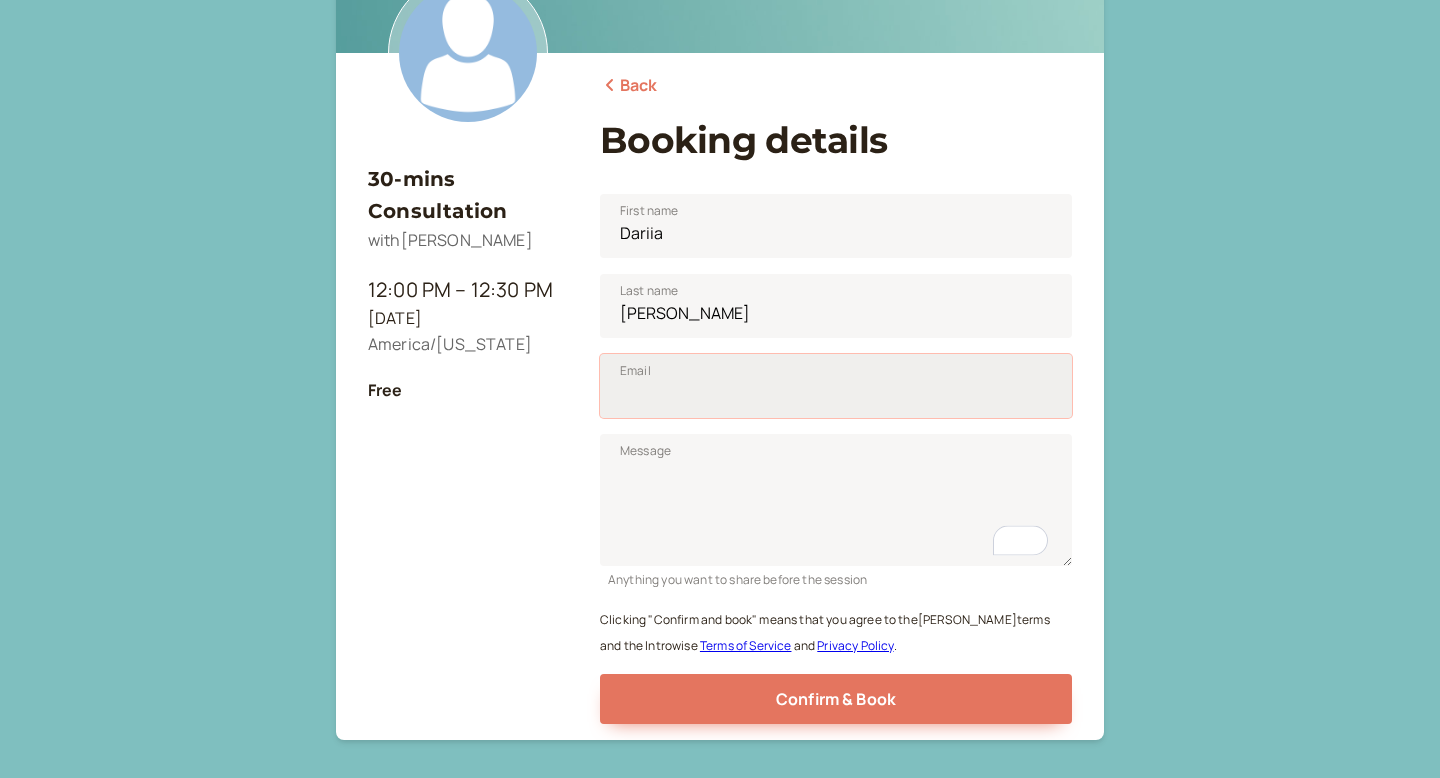 click on "Email" at bounding box center (836, 386) 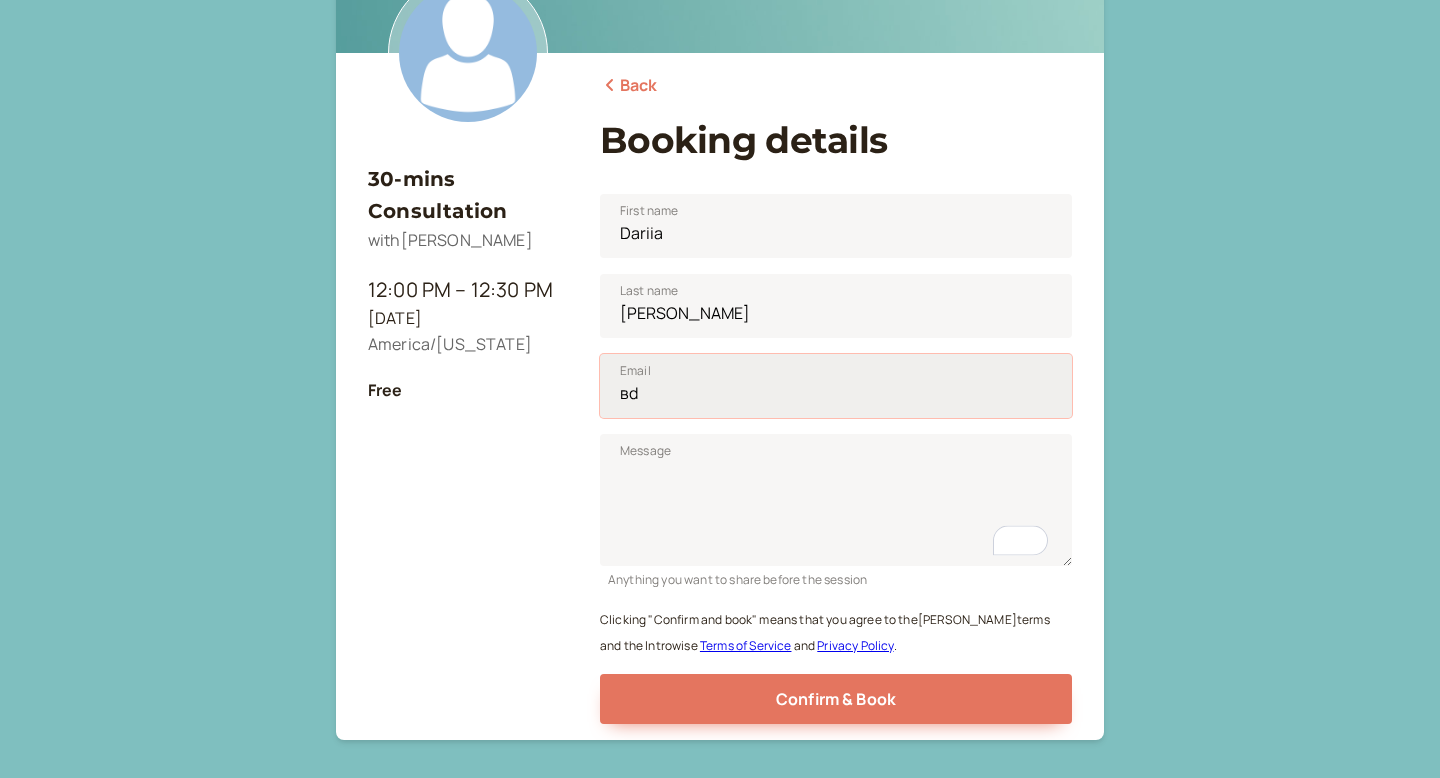 type on "в" 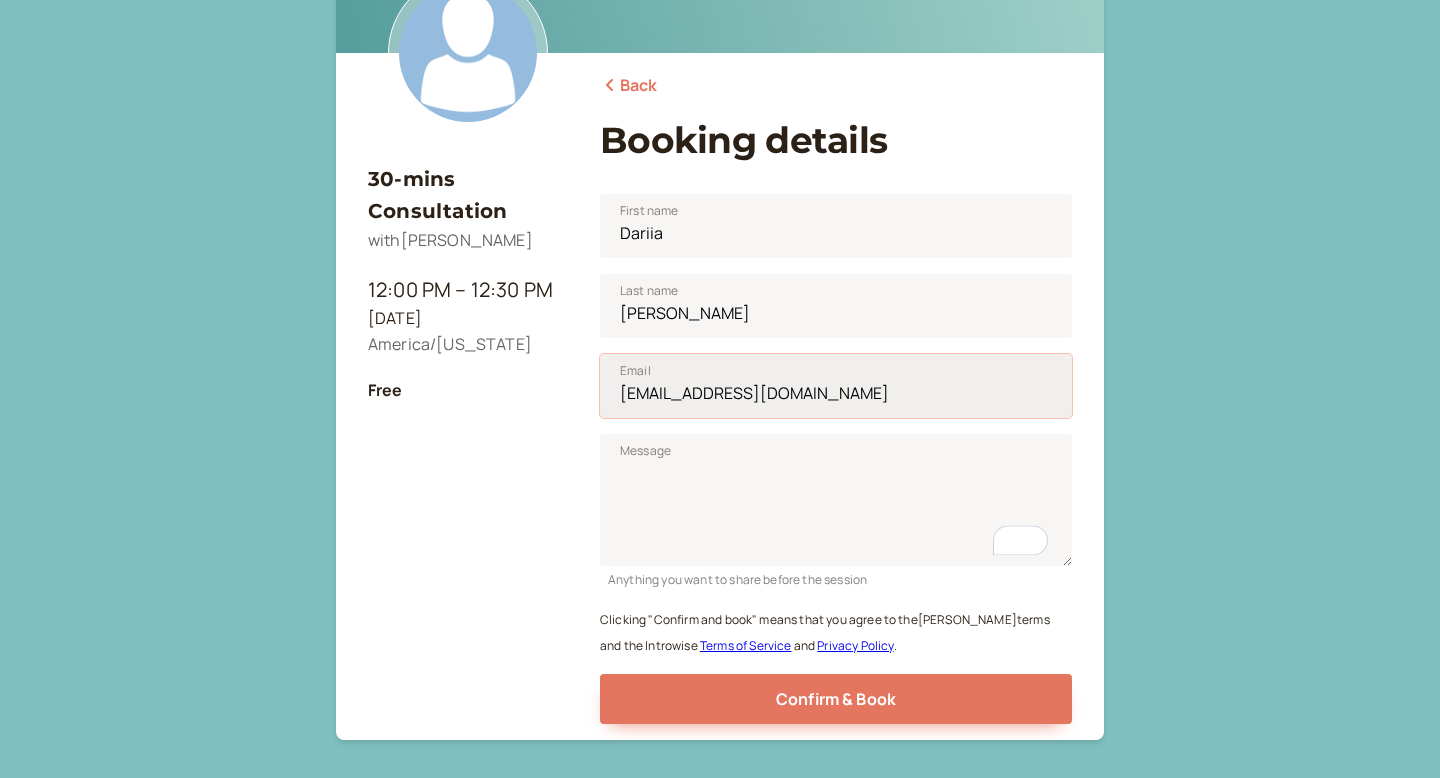 click on "[EMAIL_ADDRESS][DOMAIN_NAME]" at bounding box center [836, 386] 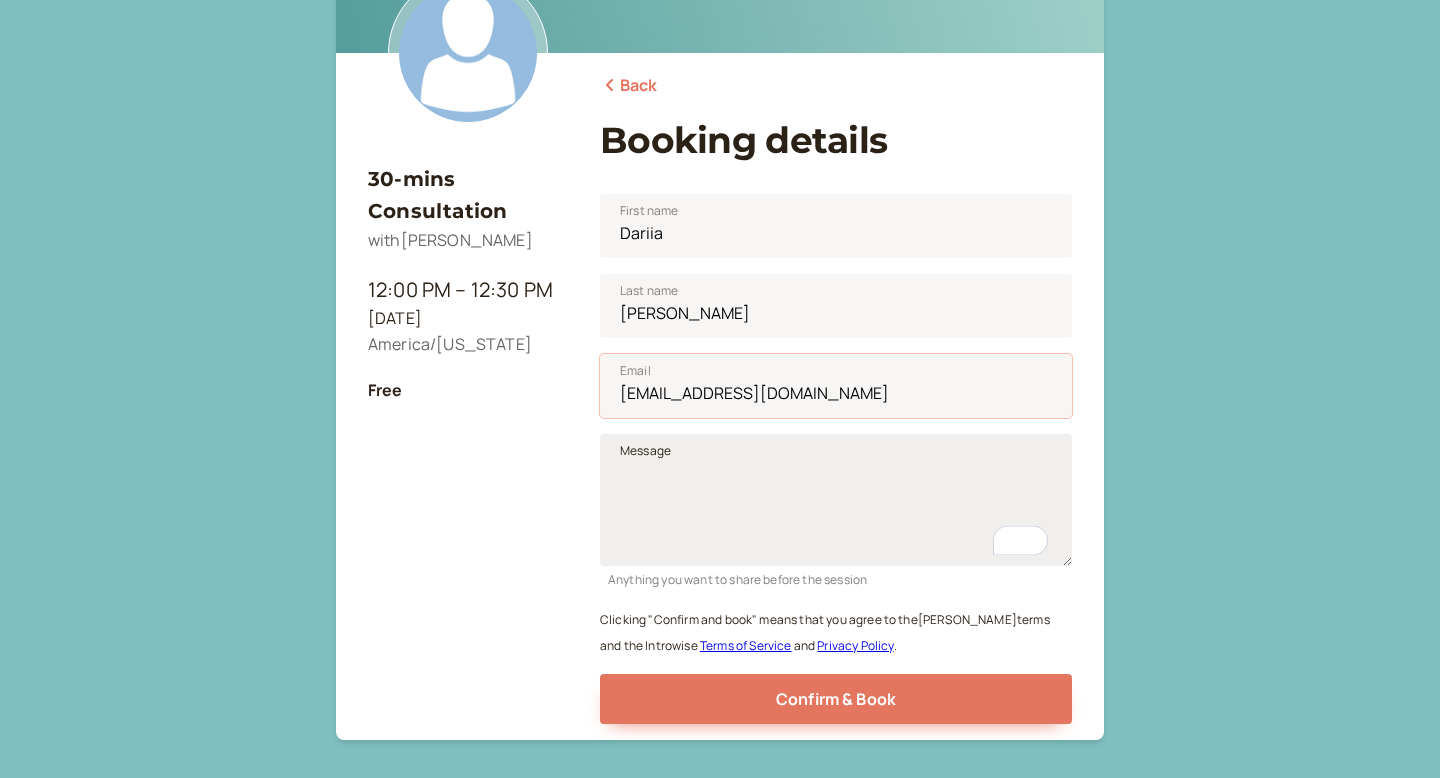 type on "[EMAIL_ADDRESS][DOMAIN_NAME]" 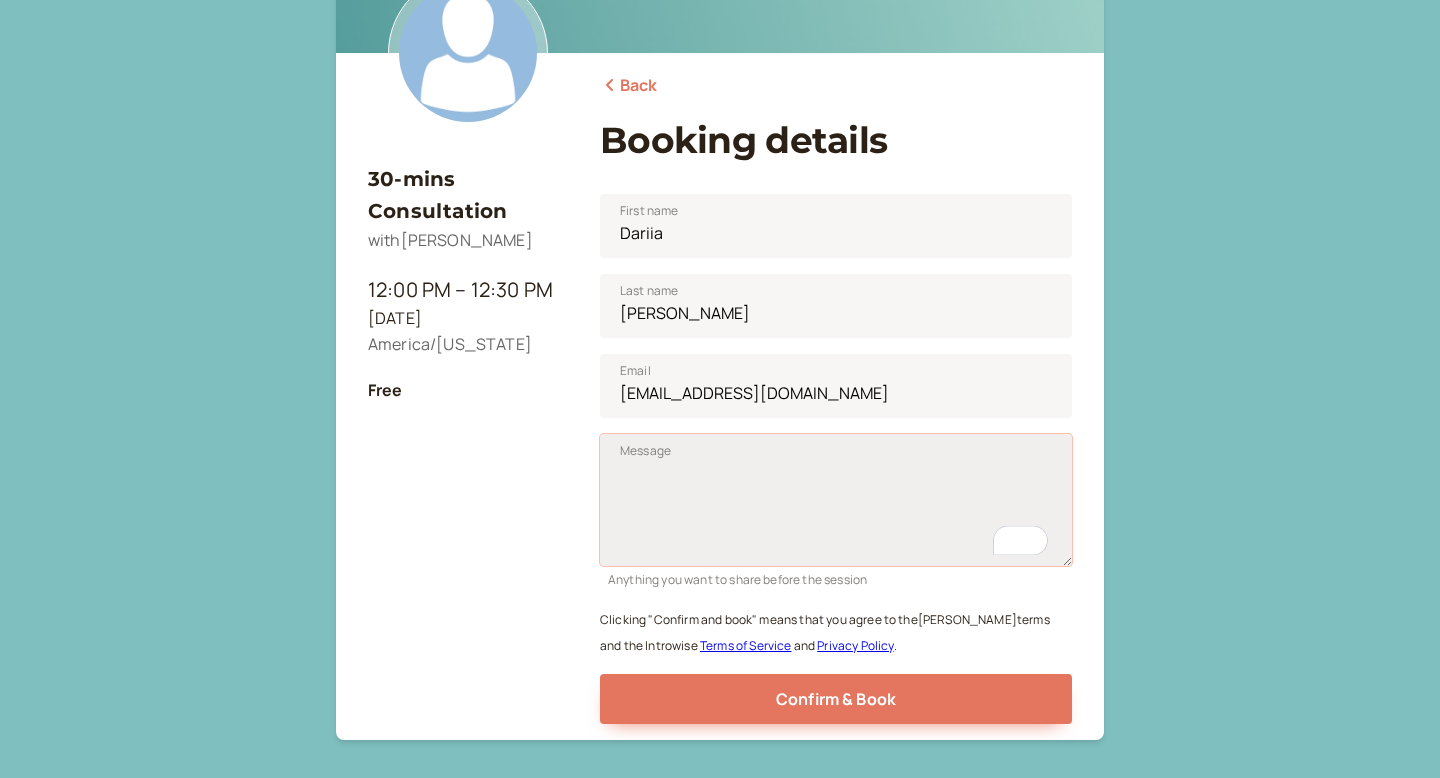 click on "Message" at bounding box center [836, 500] 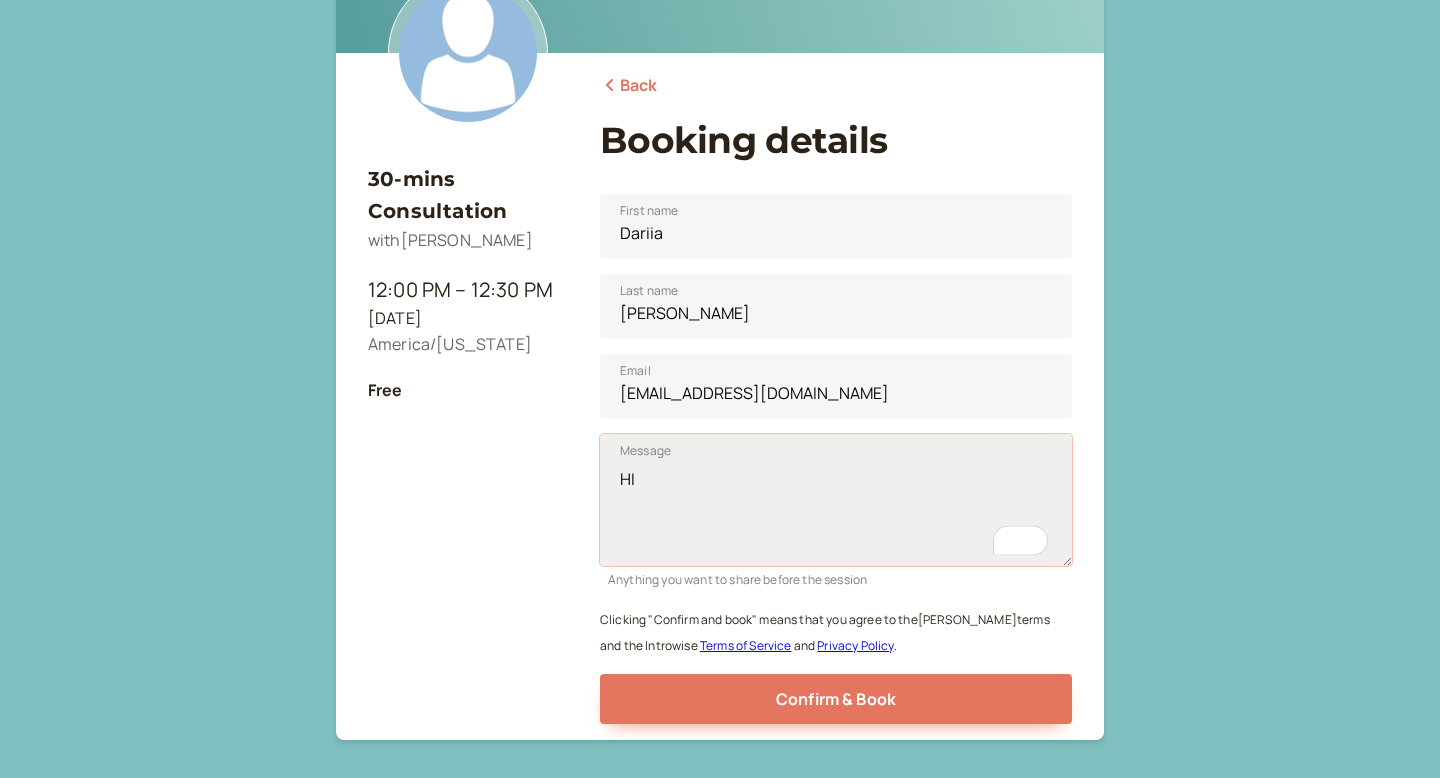 click on "HI" at bounding box center [836, 500] 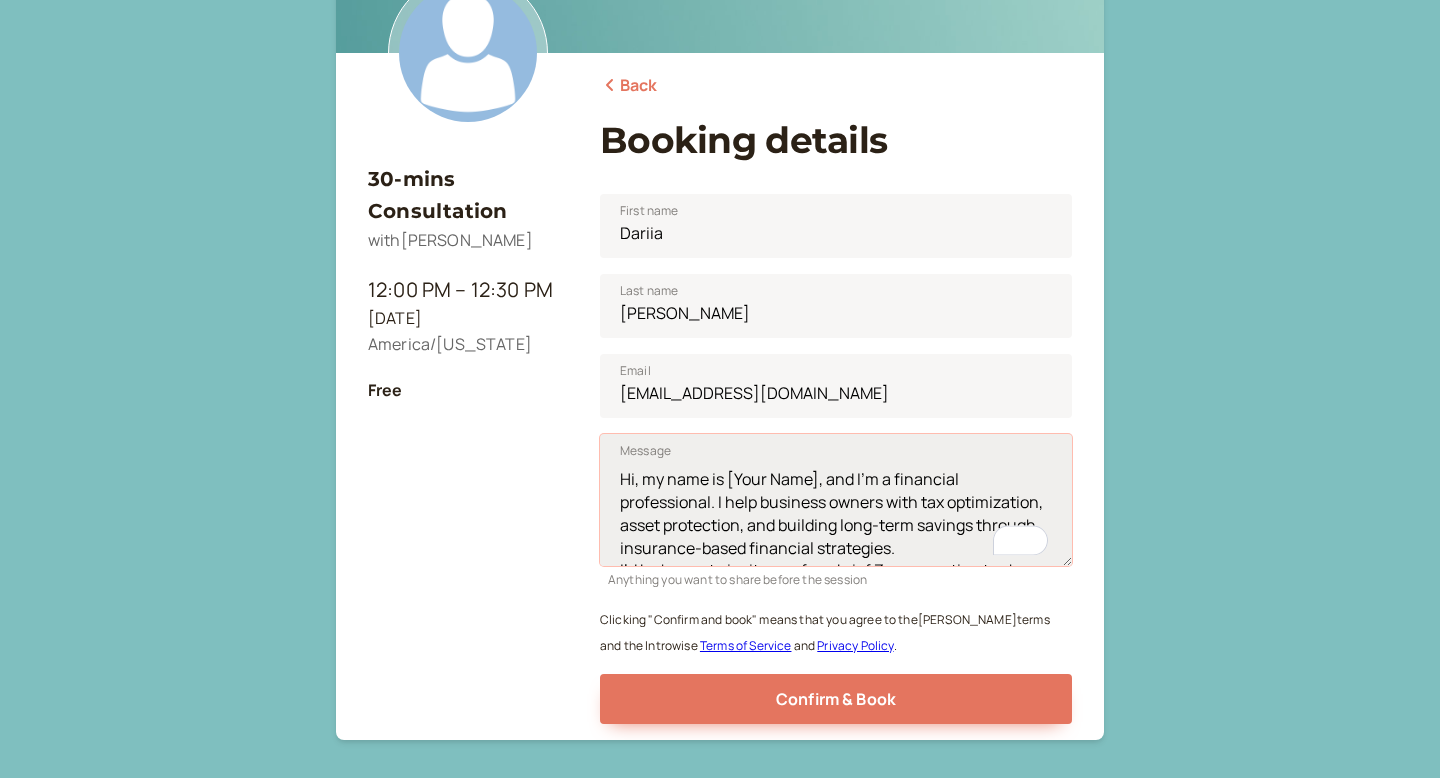 scroll, scrollTop: 61, scrollLeft: 0, axis: vertical 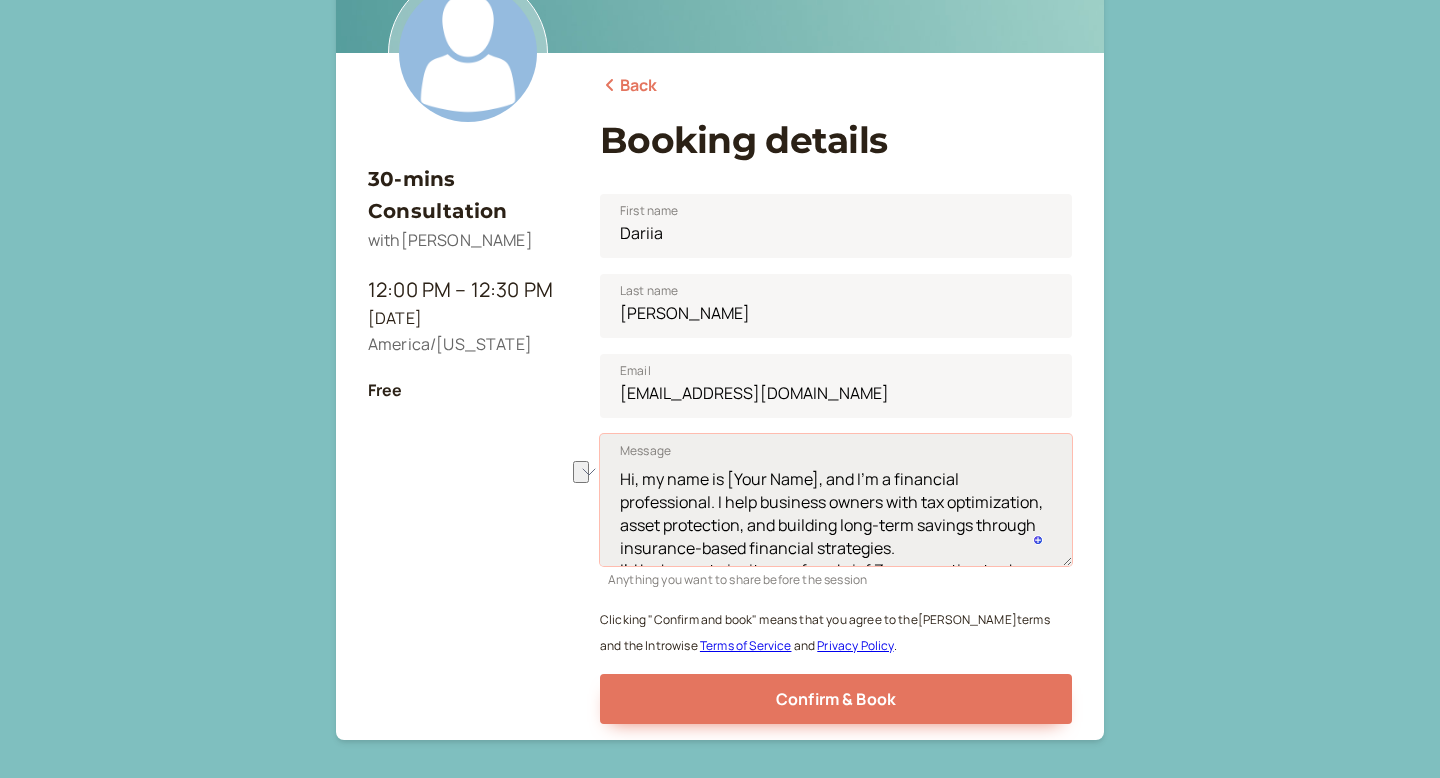 drag, startPoint x: 818, startPoint y: 501, endPoint x: 731, endPoint y: 500, distance: 87.005745 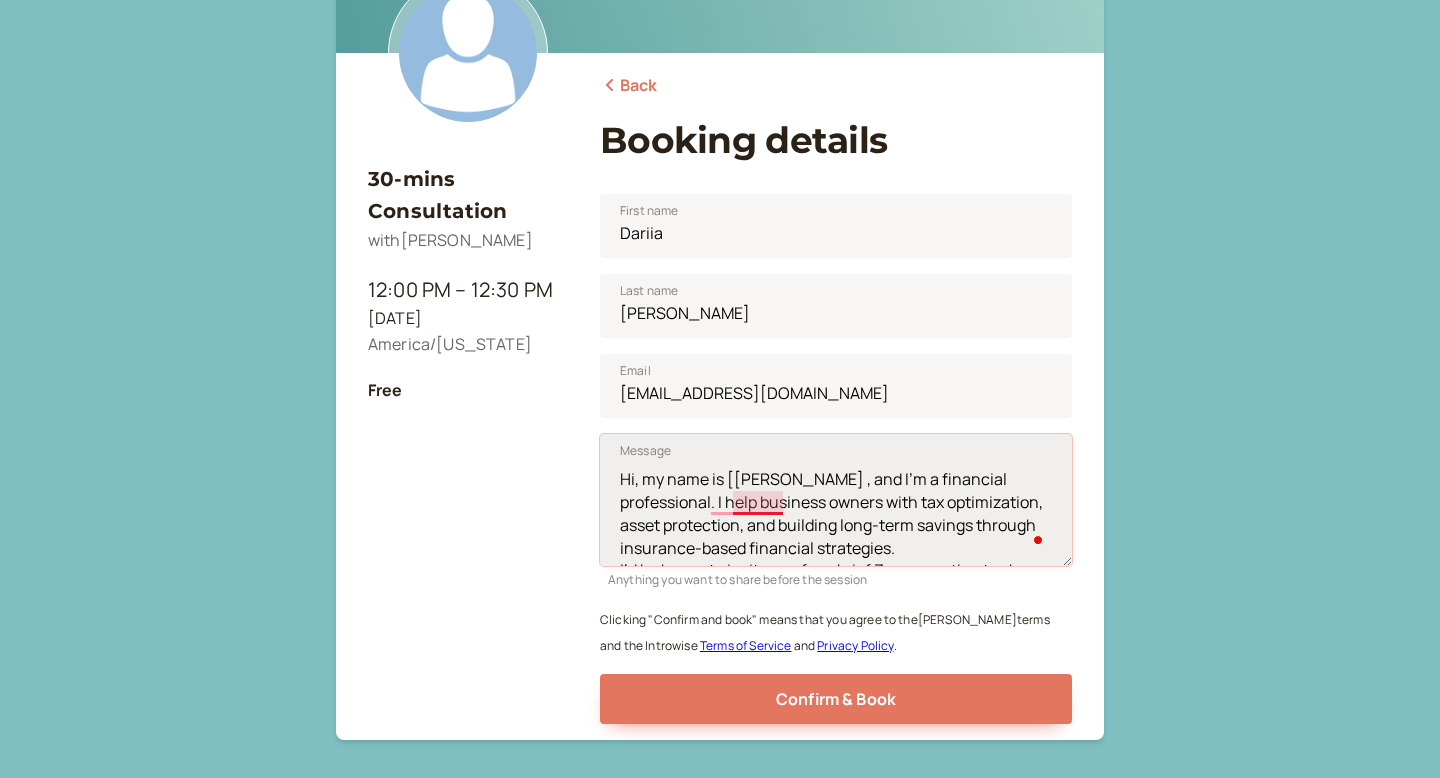 click on "Hi, my name is [[PERSON_NAME] , and I’m a financial professional. I help business owners with tax optimization, asset protection, and building long-term savings through insurance-based financial strategies.
I’d be happy to invite you for a brief Zoom meeting to share how this could benefit you" at bounding box center (836, 500) 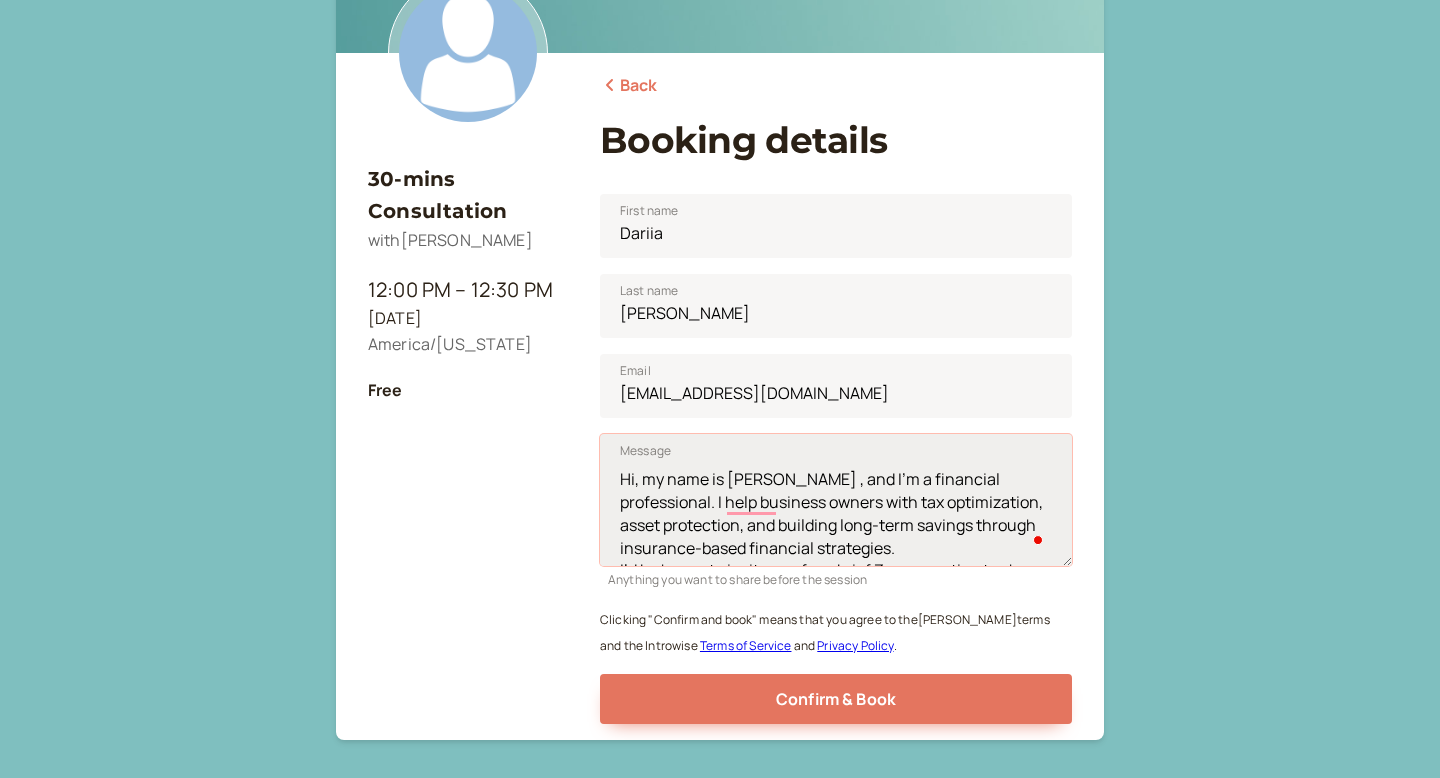 click on "Hi, my name is [PERSON_NAME] , and I’m a financial professional. I help business owners with tax optimization, asset protection, and building long-term savings through insurance-based financial strategies.
I’d be happy to invite you for a brief Zoom meeting to share how this could benefit you" at bounding box center [836, 500] 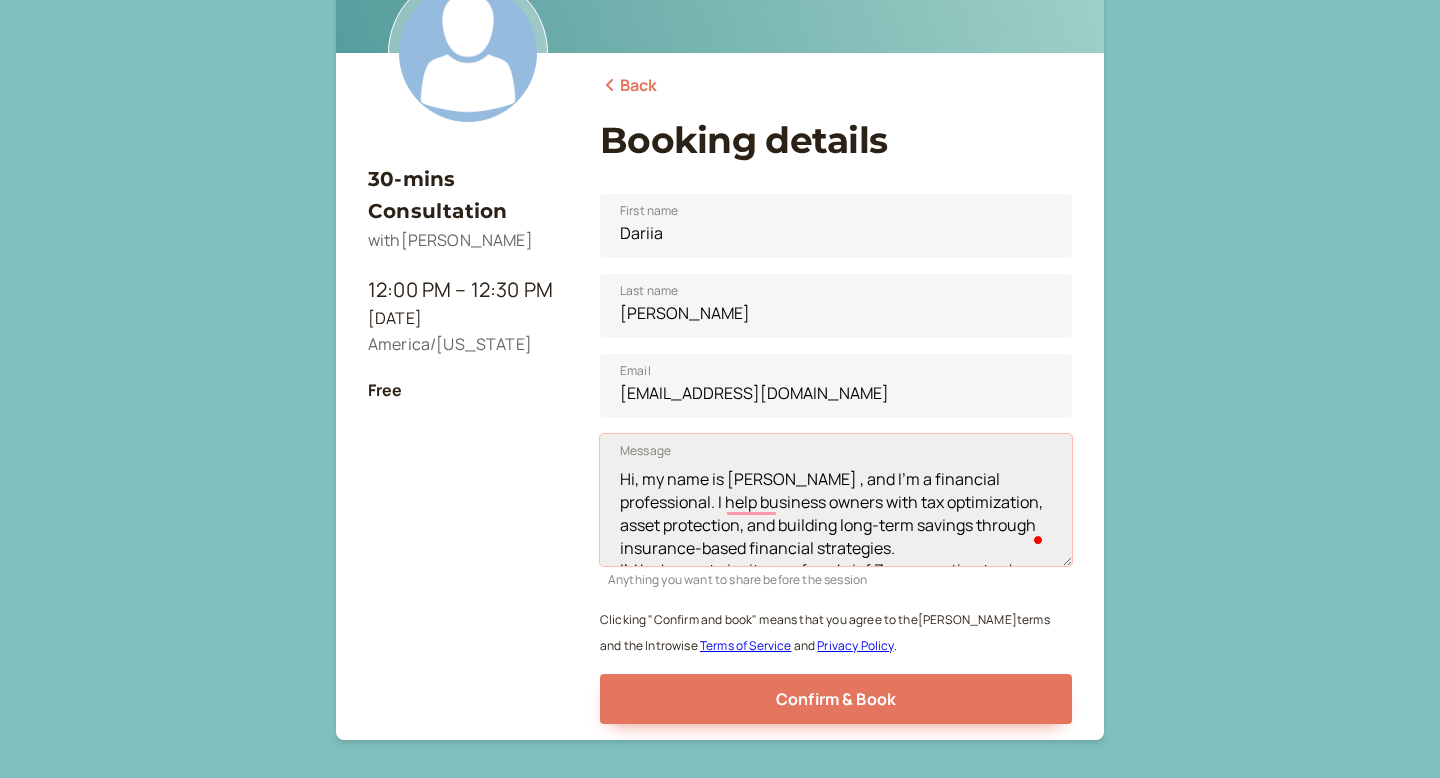 type on "Hi, my name is [PERSON_NAME] , and I’m a financial professional. I help business owners with tax optimization
, asset protection, and building long-term savings through insurance-based financial strategies.
I’d be happy to invite you for a brief Zoom meeting to share how this could benefit you" 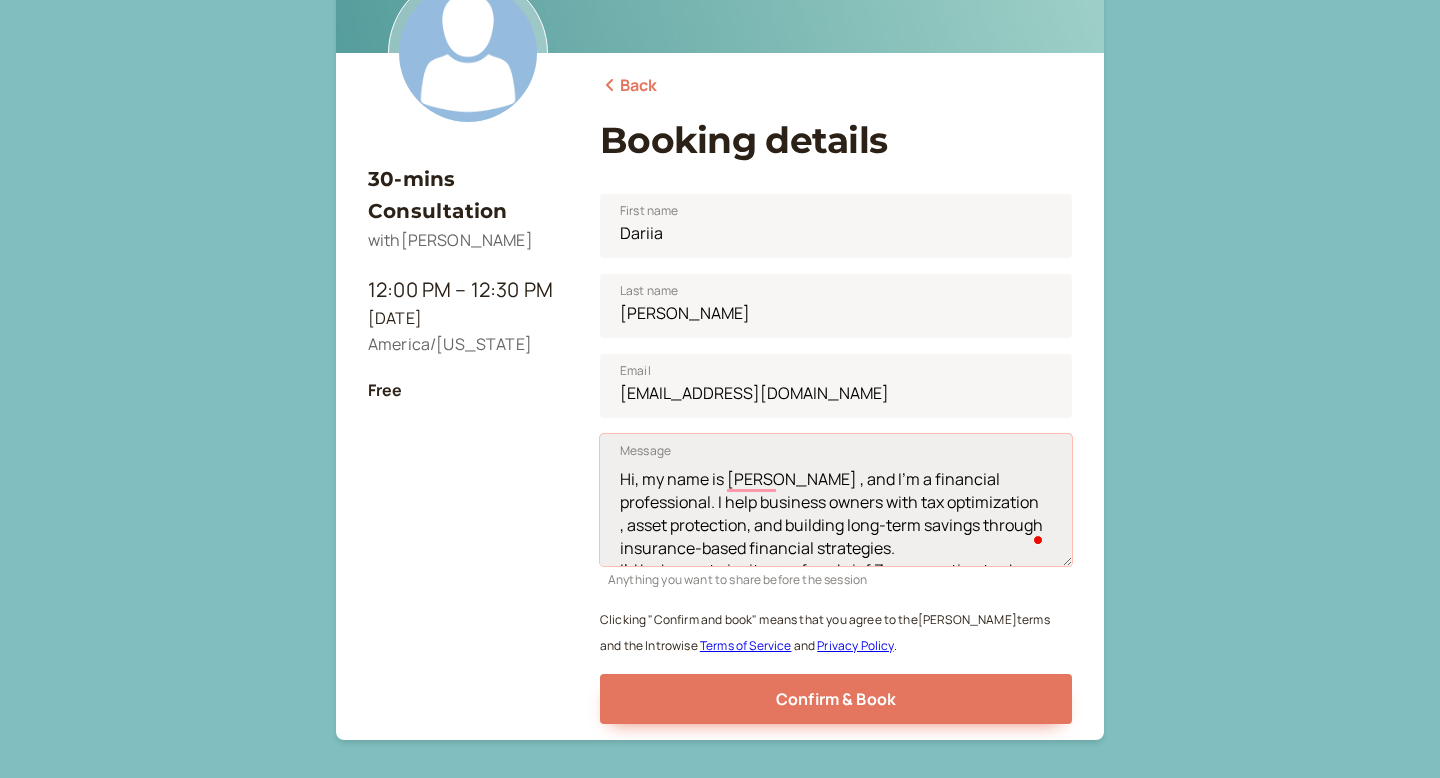 click on "Hi, my name is [PERSON_NAME] , and I’m a financial professional. I help business owners with tax optimization
, asset protection, and building long-term savings through insurance-based financial strategies.
I’d be happy to invite you for a brief Zoom meeting to share how this could benefit you" at bounding box center (836, 500) 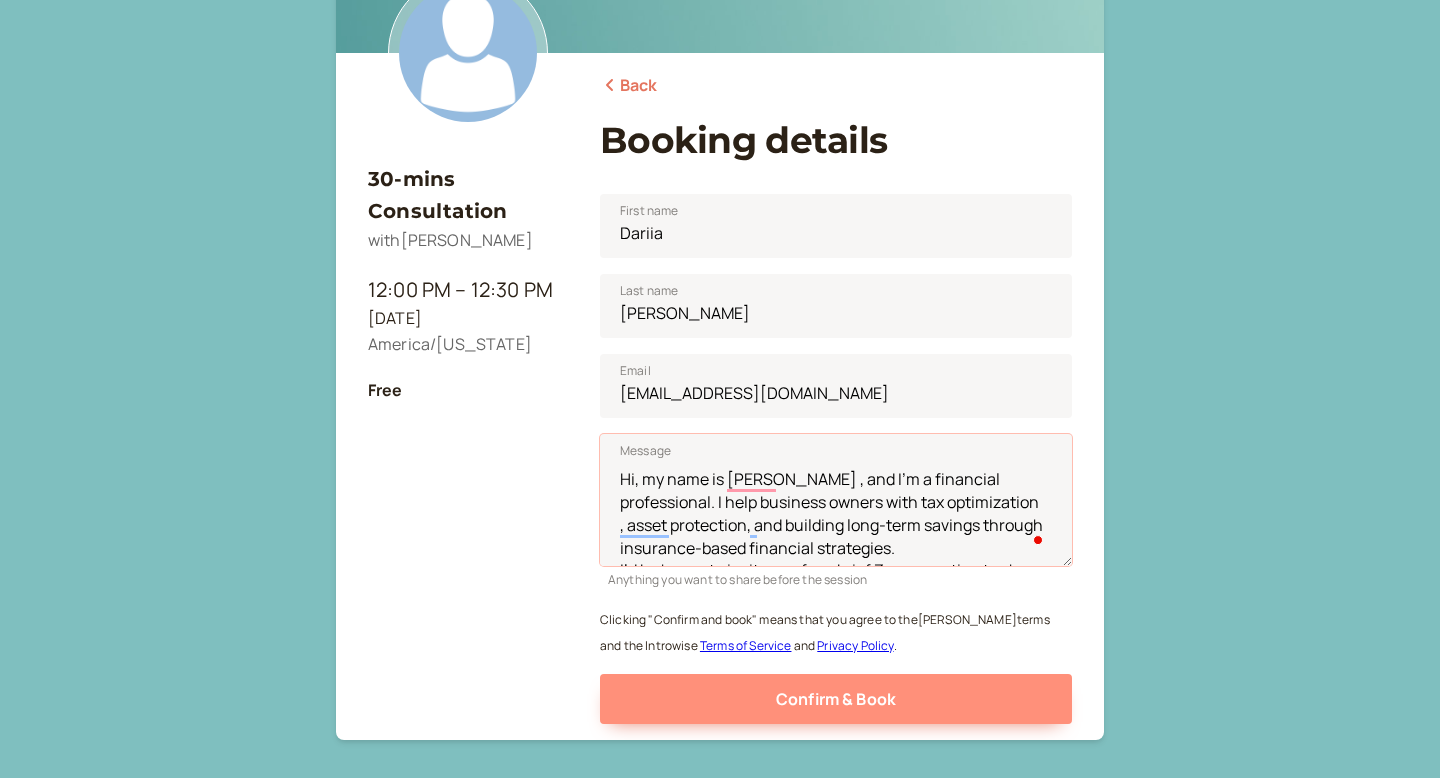 scroll, scrollTop: 45, scrollLeft: 0, axis: vertical 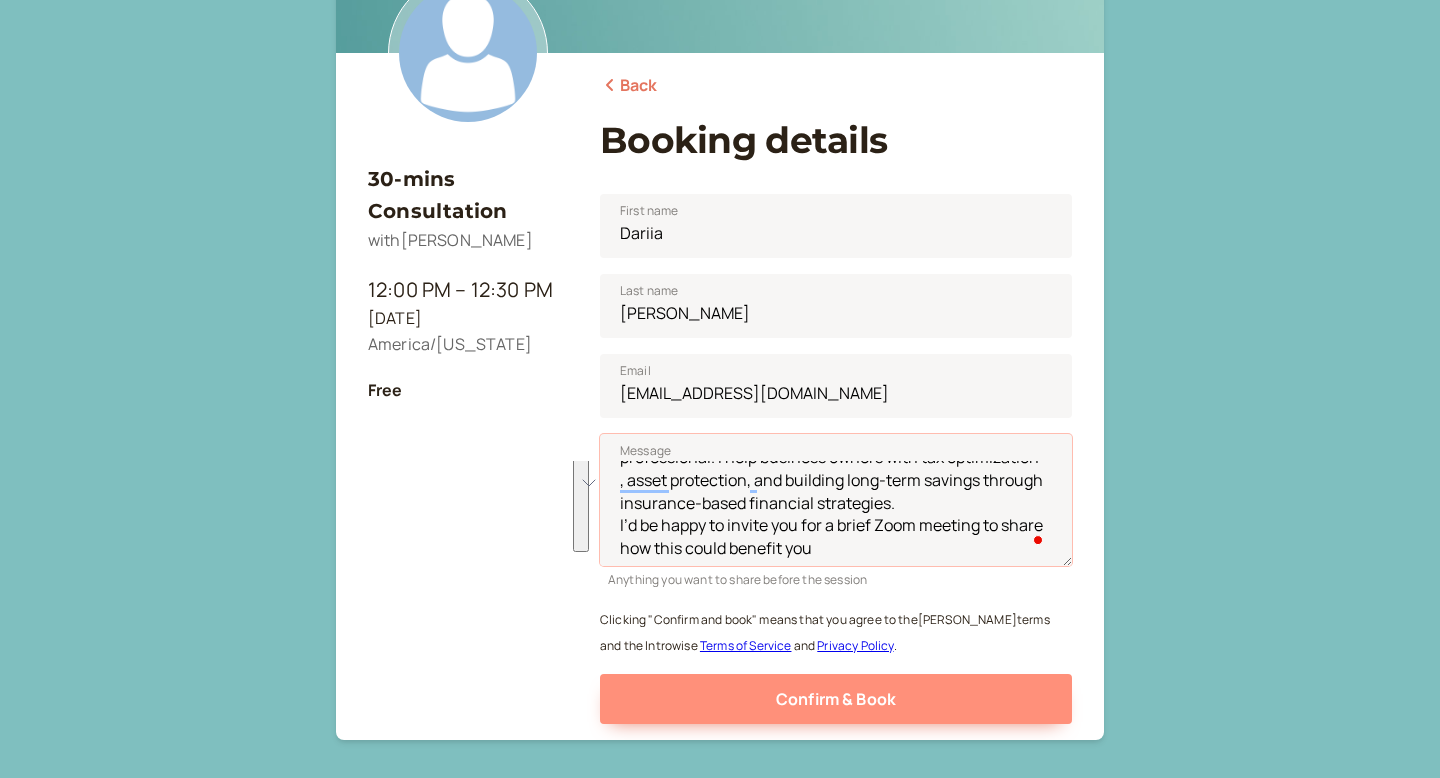 drag, startPoint x: 620, startPoint y: 471, endPoint x: 1016, endPoint y: 680, distance: 447.76892 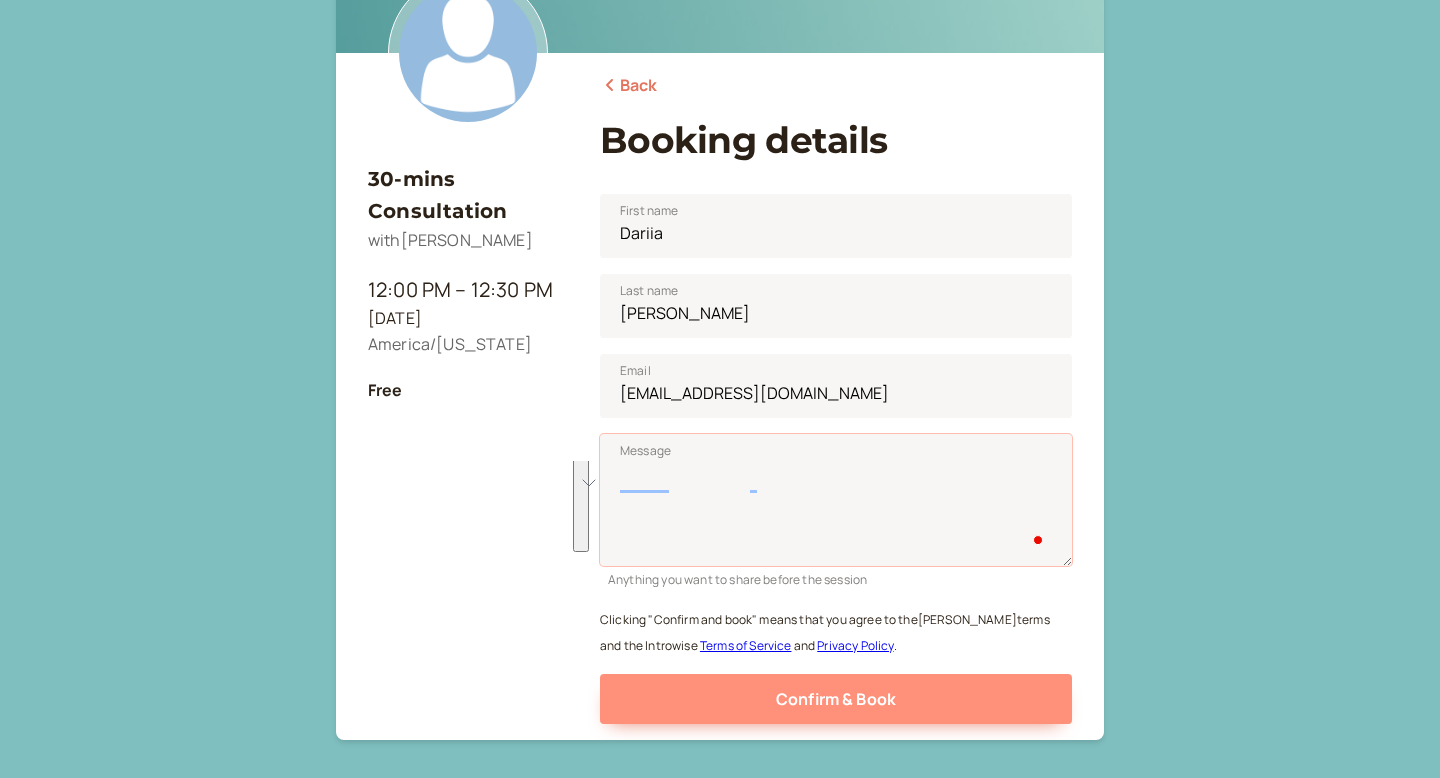 scroll, scrollTop: 0, scrollLeft: 0, axis: both 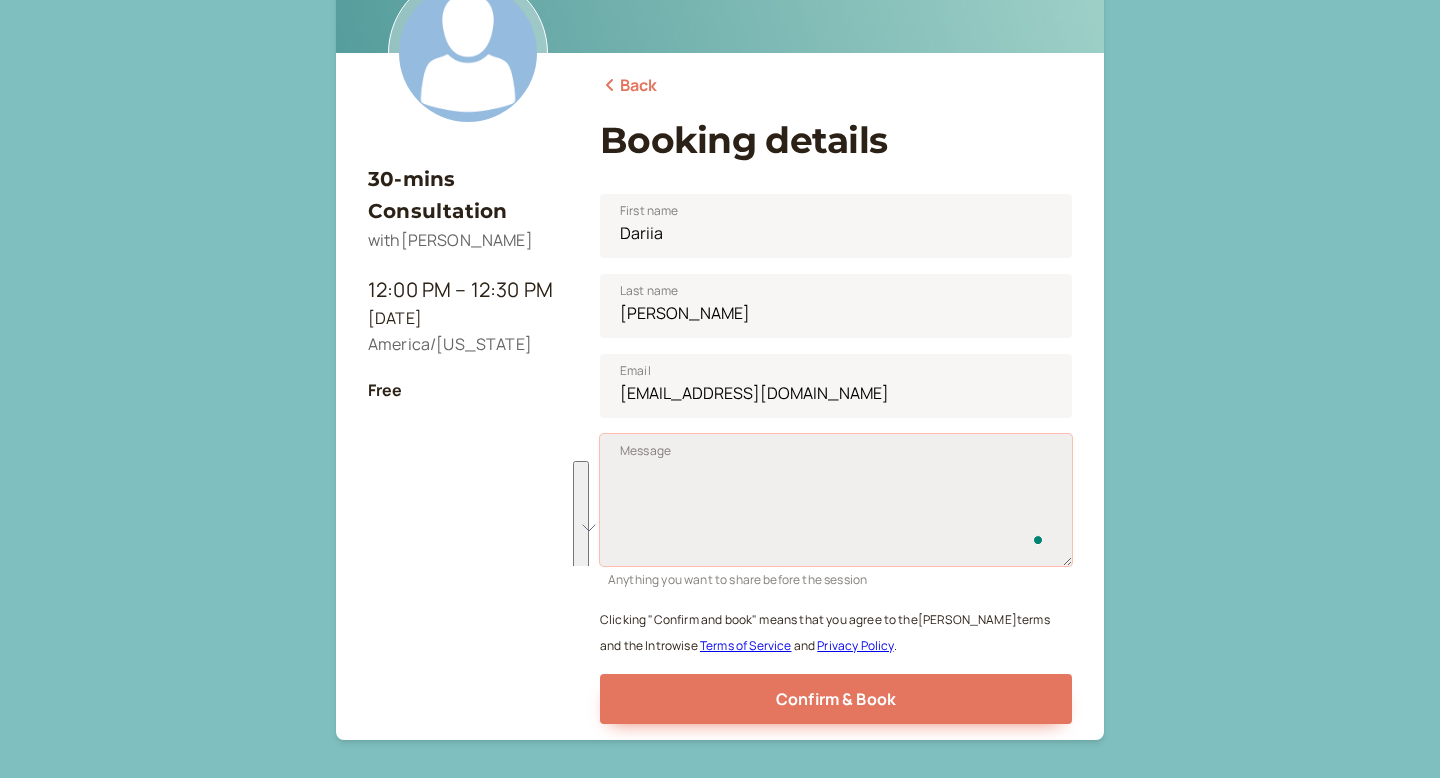 paste on "Hi, my name is [Your Name], and I’m a financial professional. I help business owners with tax optimization, asset protection, and long-term savings through insurance-based financial strategies.
I’d love to briefly connect and show how this could be valuable for your business." 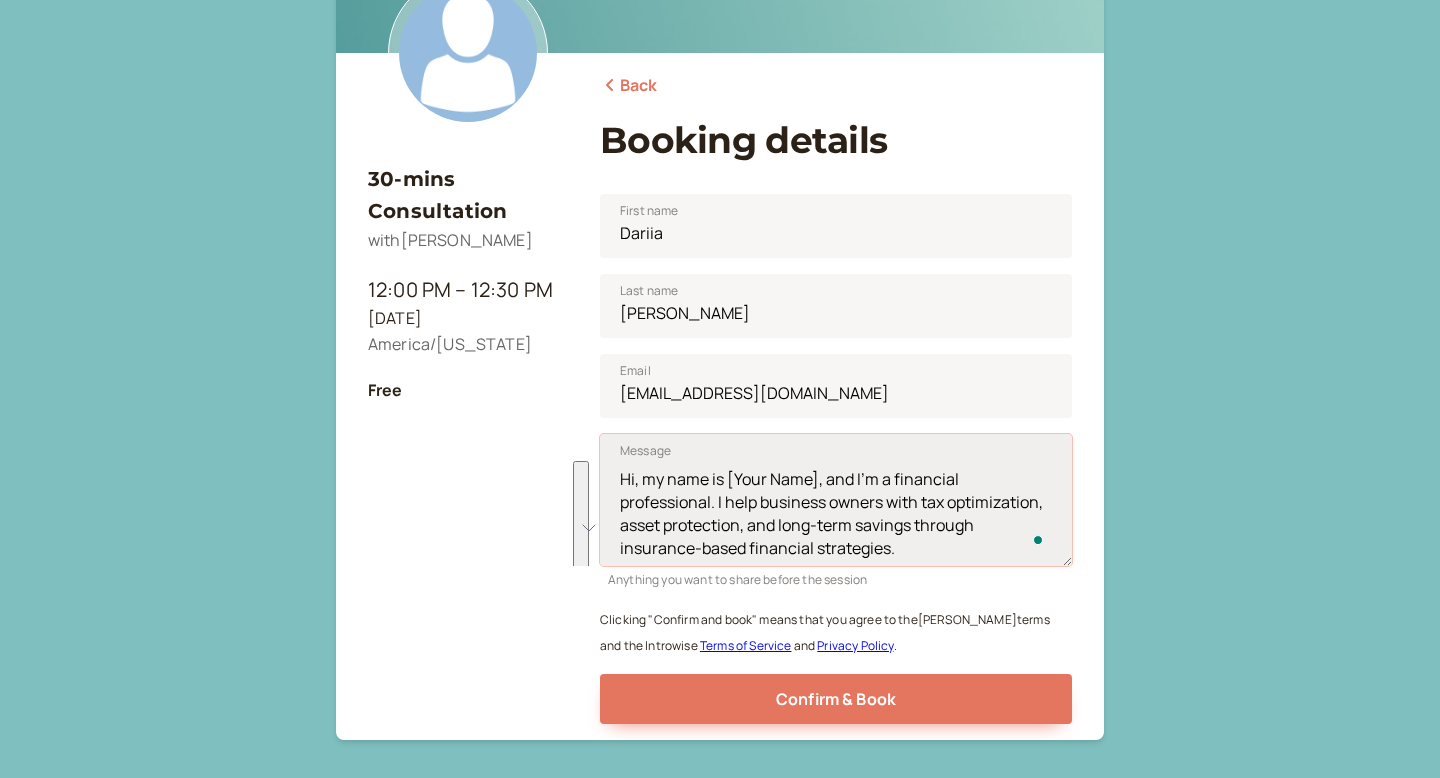 scroll, scrollTop: 61, scrollLeft: 0, axis: vertical 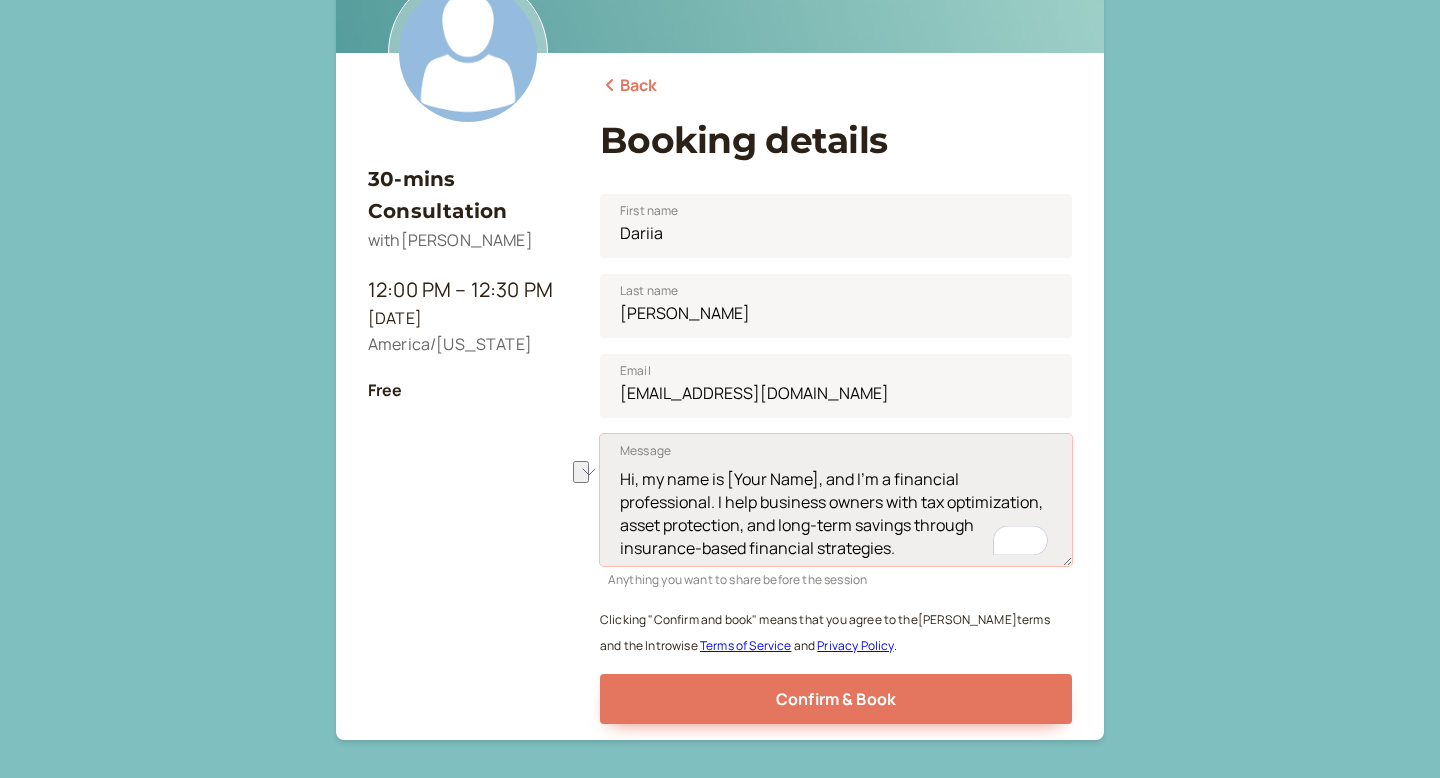 drag, startPoint x: 814, startPoint y: 477, endPoint x: 727, endPoint y: 471, distance: 87.20665 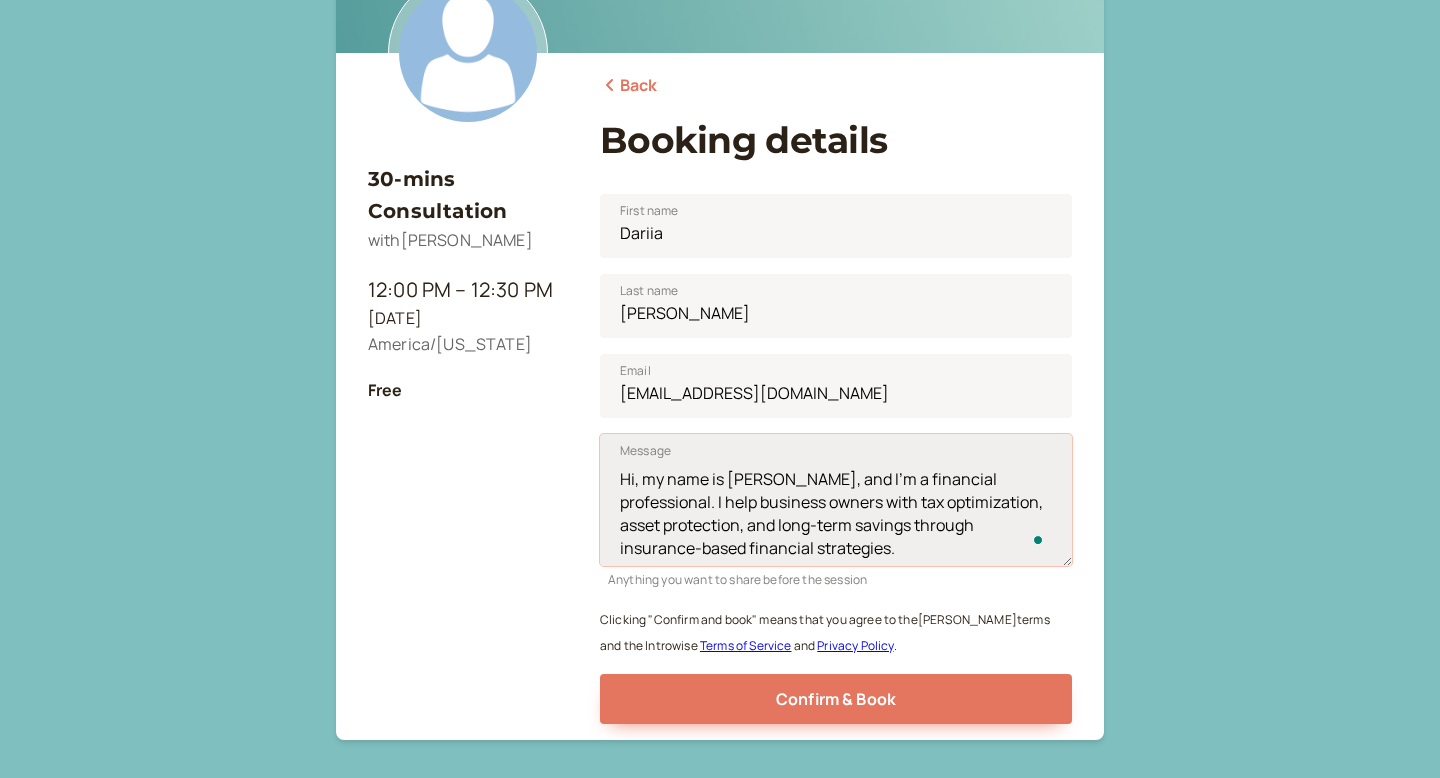 scroll, scrollTop: 37, scrollLeft: 0, axis: vertical 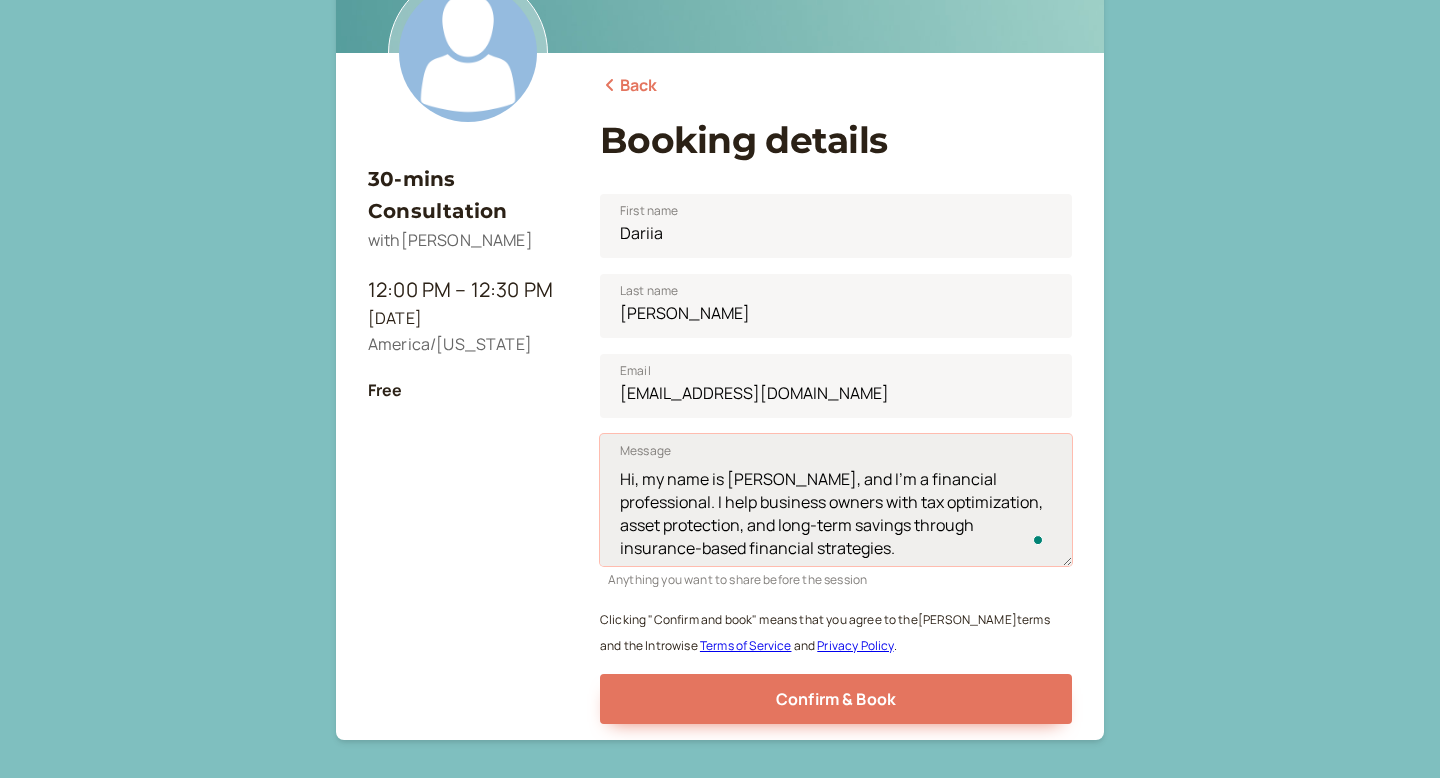 click on "Hi, my name is [PERSON_NAME], and I’m a financial professional. I help business owners with tax optimization, asset protection, and long-term savings through insurance-based financial strategies.
I’d love to briefly connect and show how this could be valuable for your business." at bounding box center (836, 500) 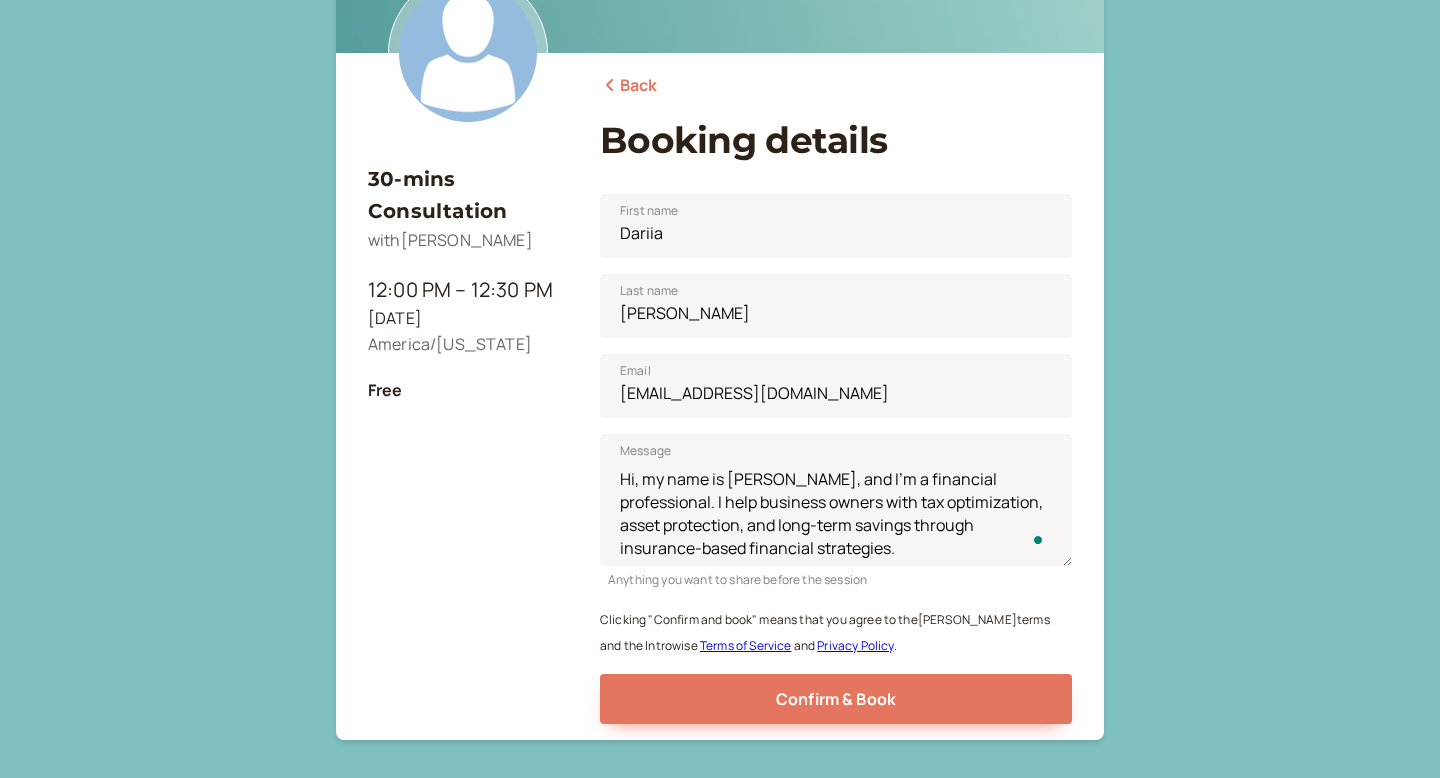 click on "with  [PERSON_NAME]" at bounding box center (450, 240) 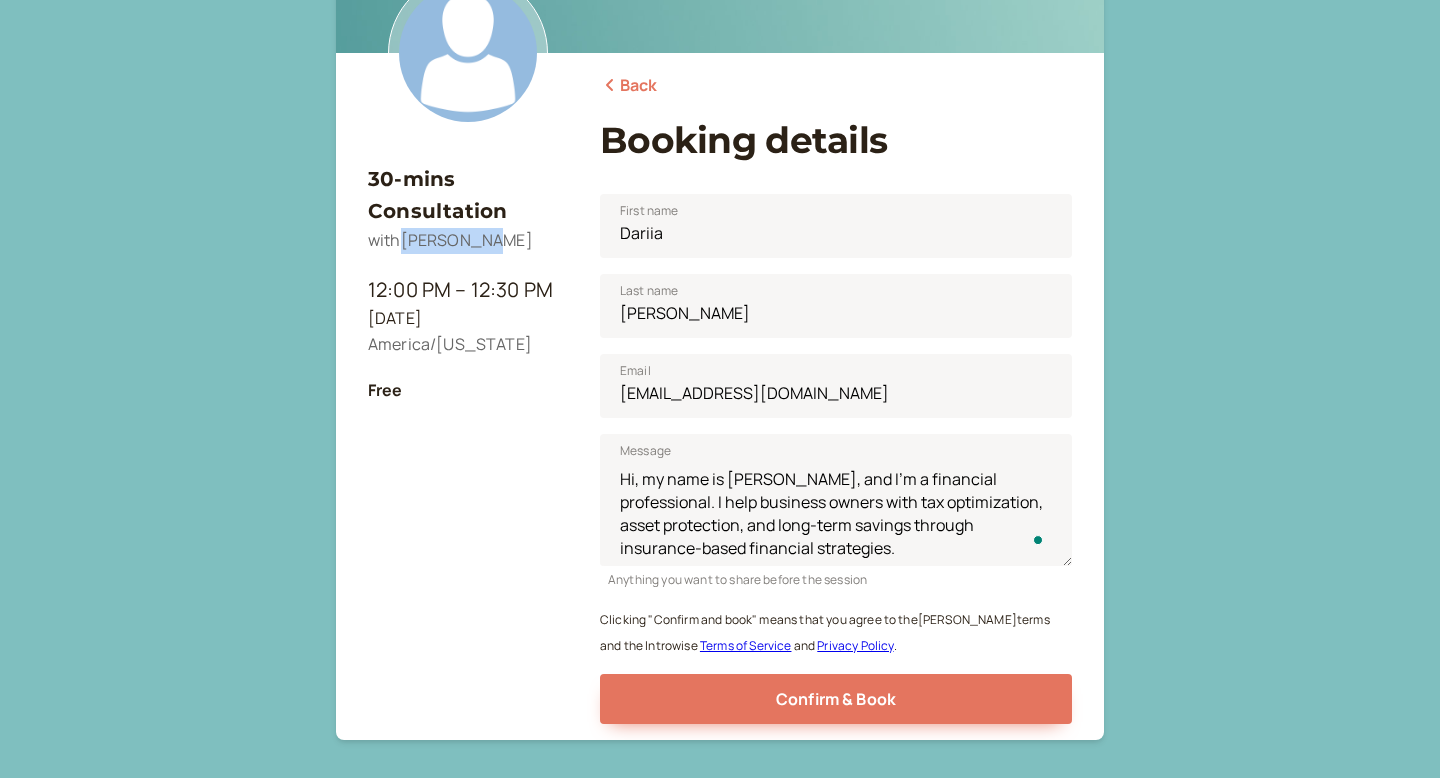 click on "with  [PERSON_NAME]" at bounding box center [450, 240] 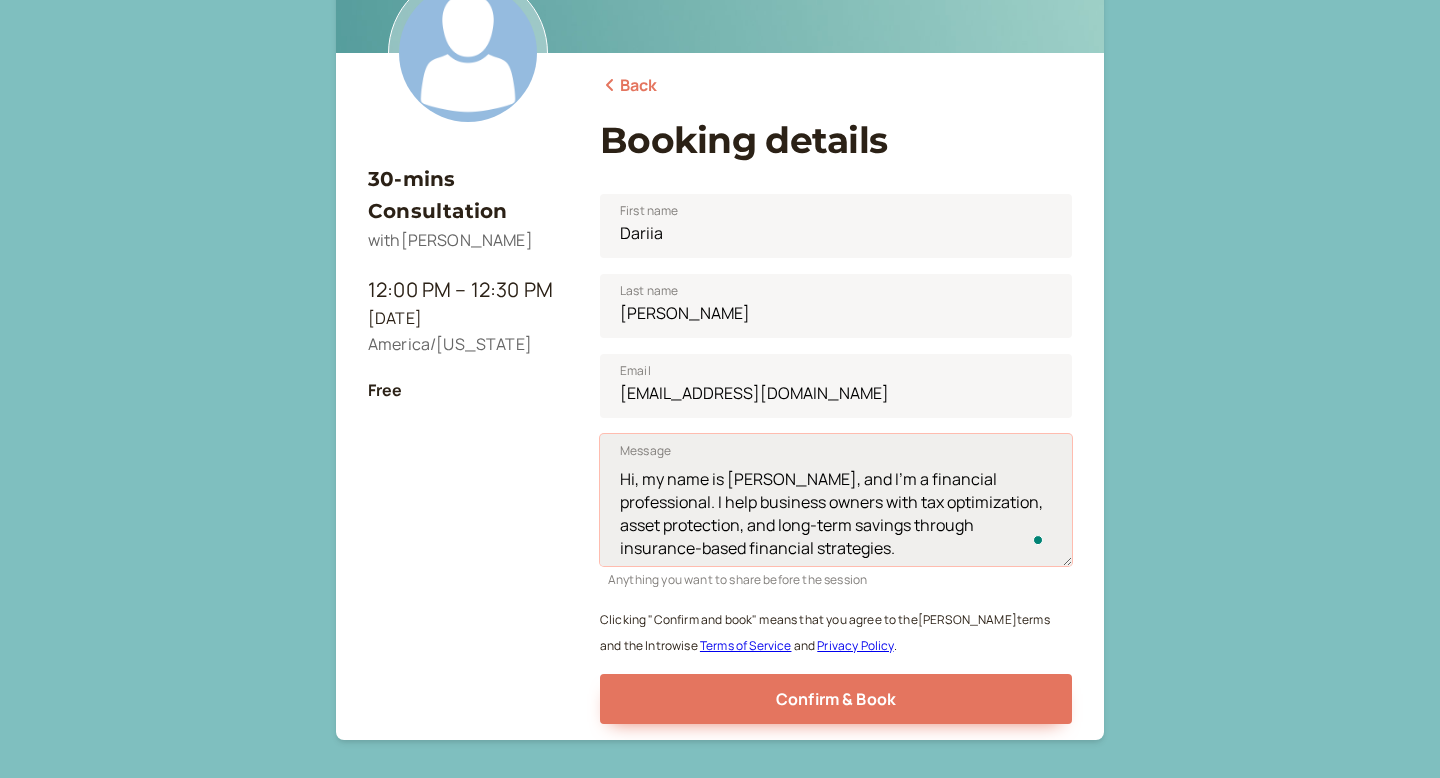 click on "Hi, my name is [PERSON_NAME], and I’m a financial professional. I help business owners with tax optimization, asset protection, and long-term savings through insurance-based financial strategies.
I’d love to briefly connect and show how this could be valuable for your business." at bounding box center (836, 500) 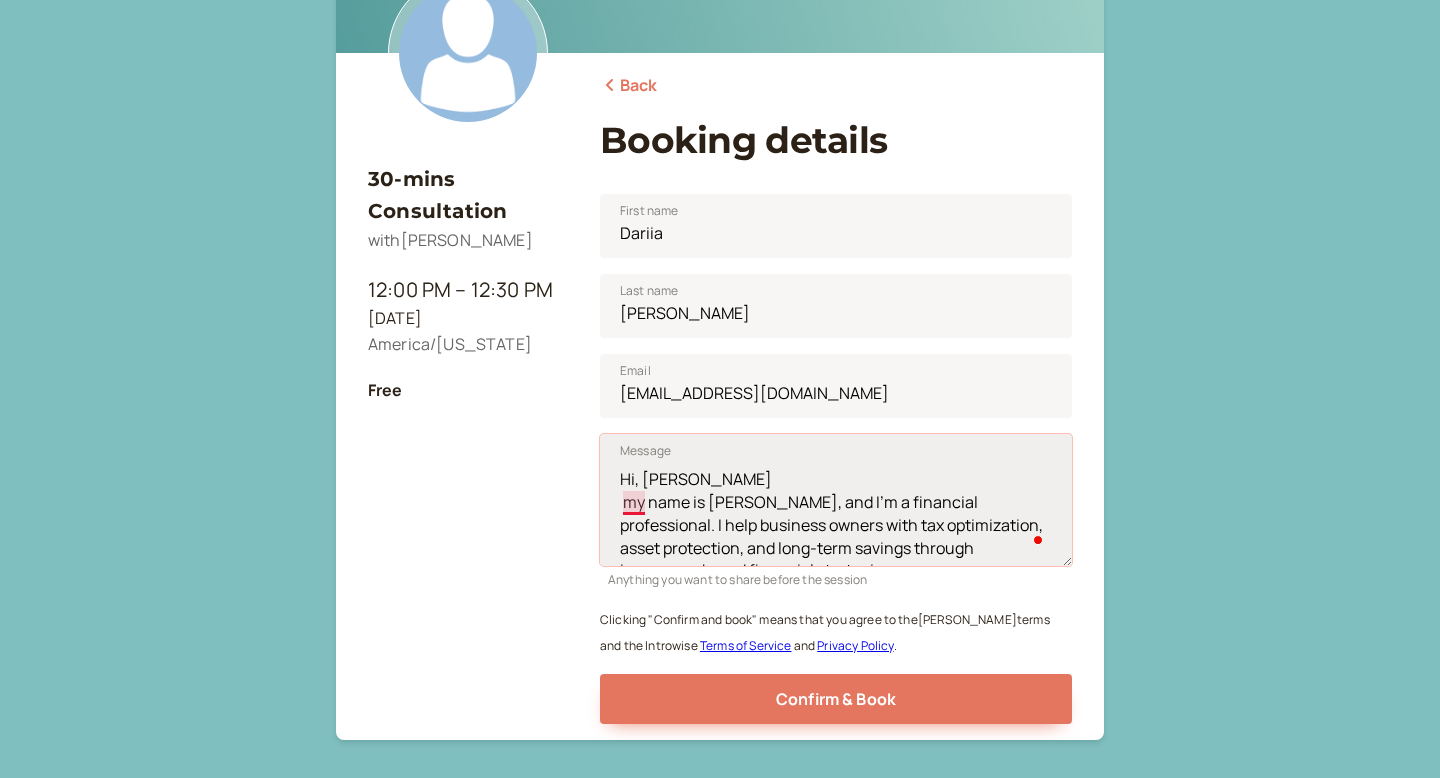 click on "Hi, [PERSON_NAME]
my name is [PERSON_NAME], and I’m a financial professional. I help business owners with tax optimization, asset protection, and long-term savings through insurance-based financial strategies.
I’d love to briefly connect and show how this could be valuable for your business." at bounding box center [836, 500] 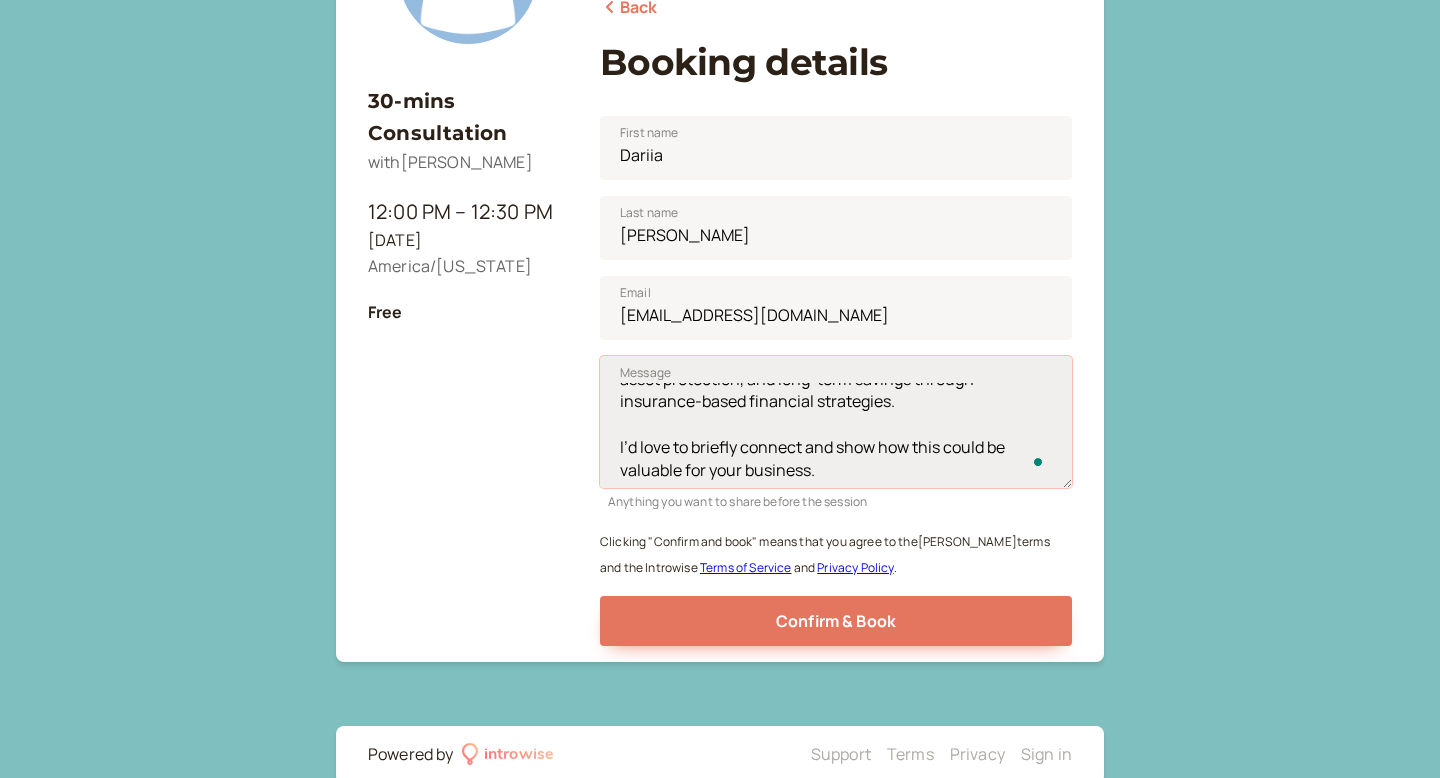 click on "Hi, [PERSON_NAME]
My name is [PERSON_NAME], and I’m a financial professional. I help business owners with tax optimization, asset protection, and long-term savings through insurance-based financial strategies.
I’d love to briefly connect and show how this could be valuable for your business." at bounding box center (836, 422) 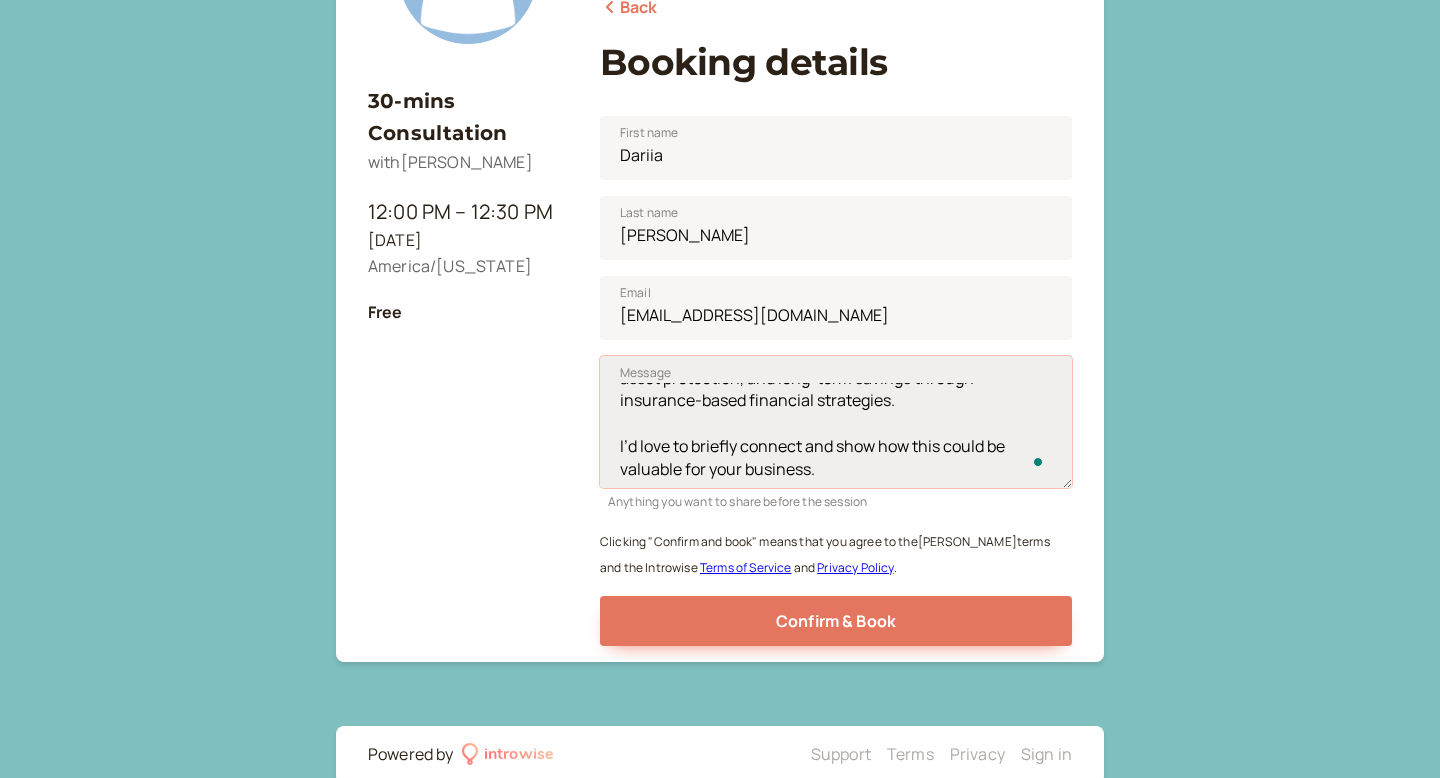 paste on "Looking forward to your response!" 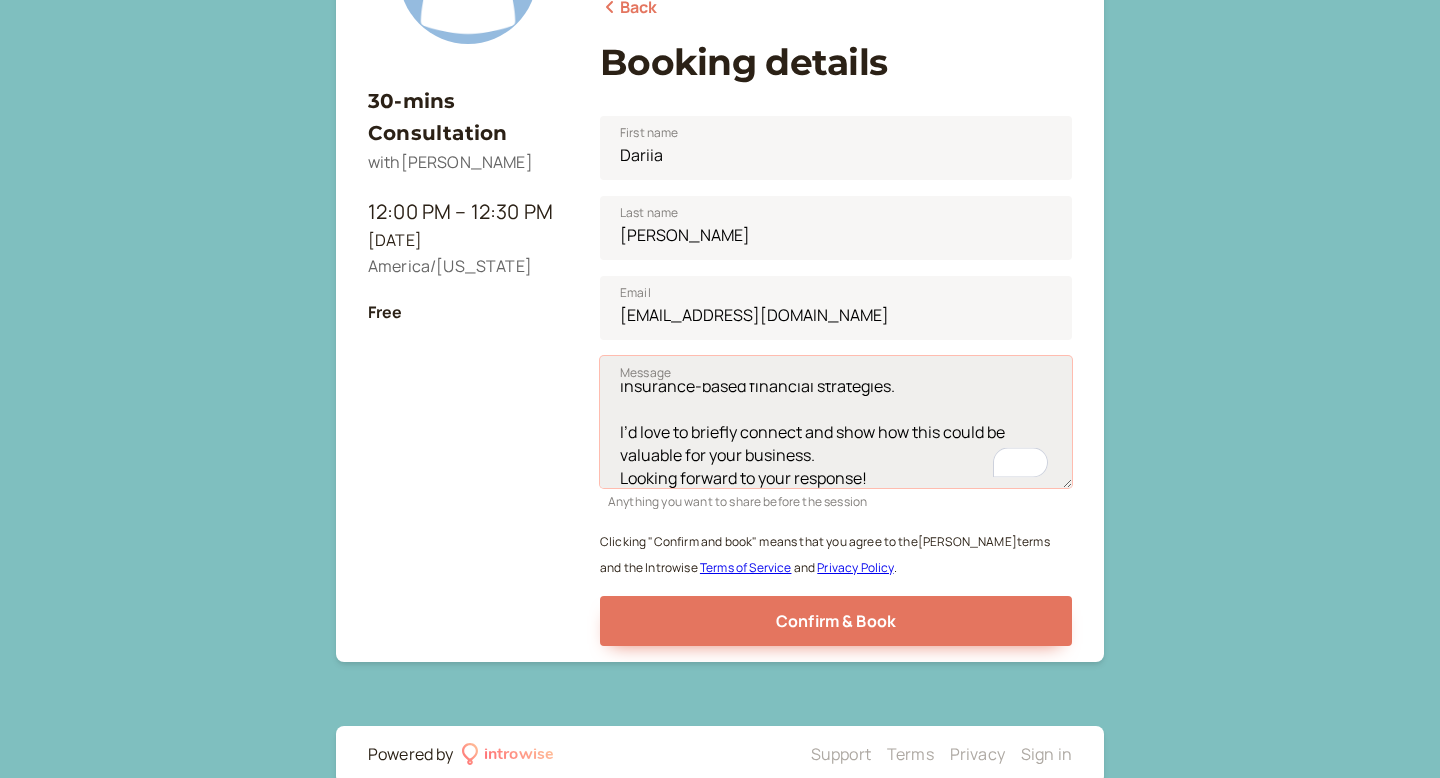 click on "Hi, [PERSON_NAME]
My name is [PERSON_NAME], and I’m a financial professional. I help business owners with tax optimization, asset protection, and long-term savings through insurance-based financial strategies.
I’d love to briefly connect and show how this could be valuable for your business.
Looking forward to your response!" at bounding box center (836, 422) 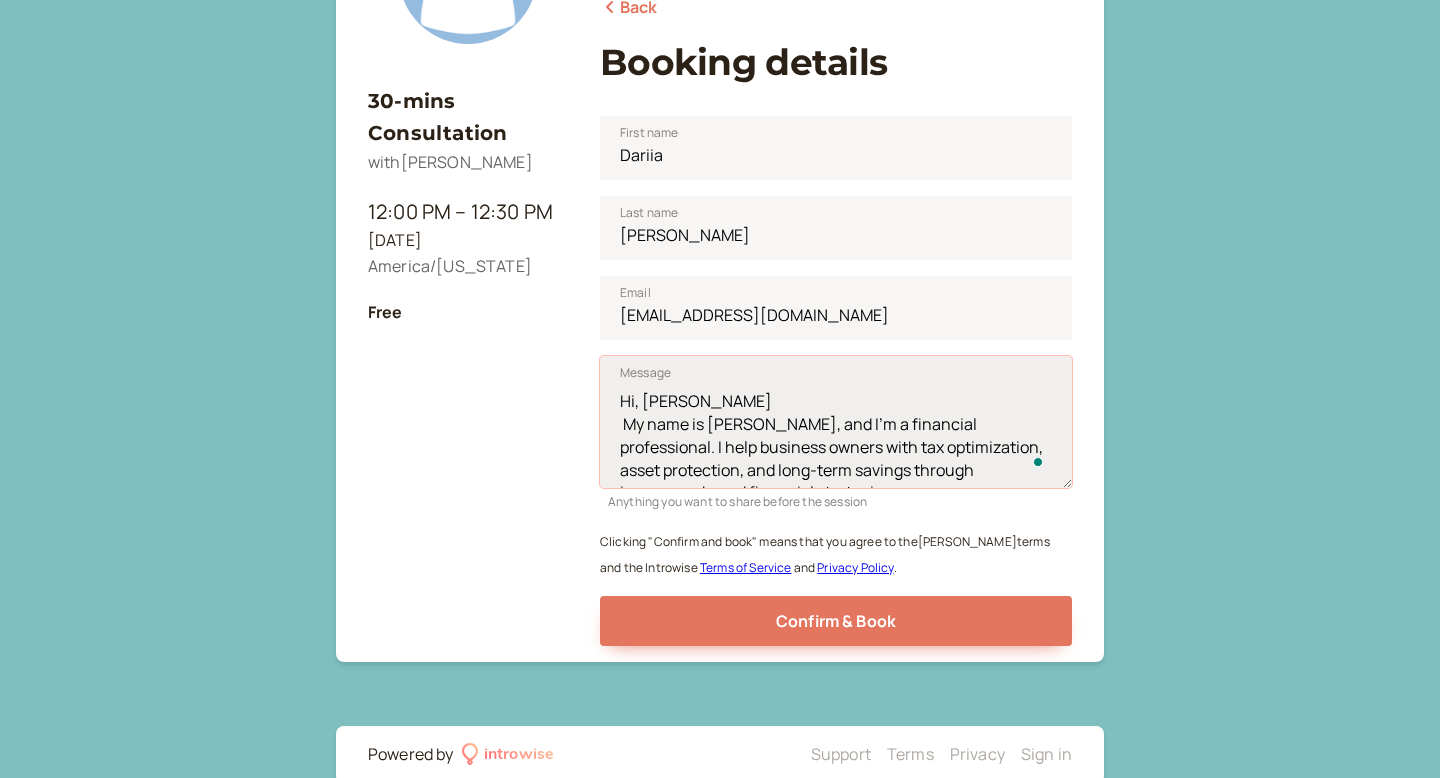 click on "Hi, [PERSON_NAME]
My name is [PERSON_NAME], and I’m a financial professional. I help business owners with tax optimization, asset protection, and long-term savings through insurance-based financial strategies.
I’d love to briefly connect and show how this could be valuable for your business.
Looking forward to your response!" at bounding box center [836, 422] 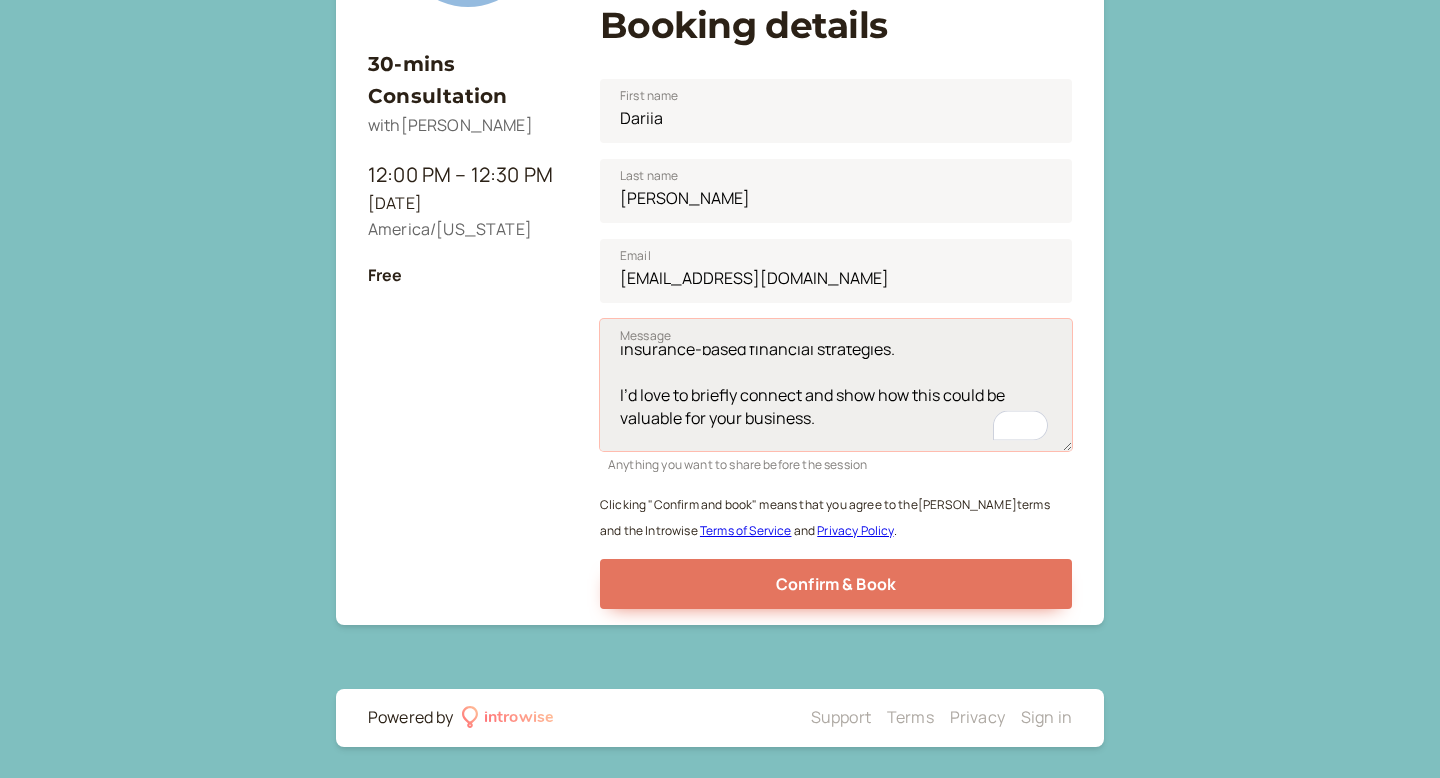 click on "Hi, [PERSON_NAME]
My name is [PERSON_NAME], and I’m a financial professional. I help business owners with tax optimization, asset protection, and long-term savings through insurance-based financial strategies.
I’d love to briefly connect and show how this could be valuable for your business.
Looking forward to your response!" at bounding box center (836, 385) 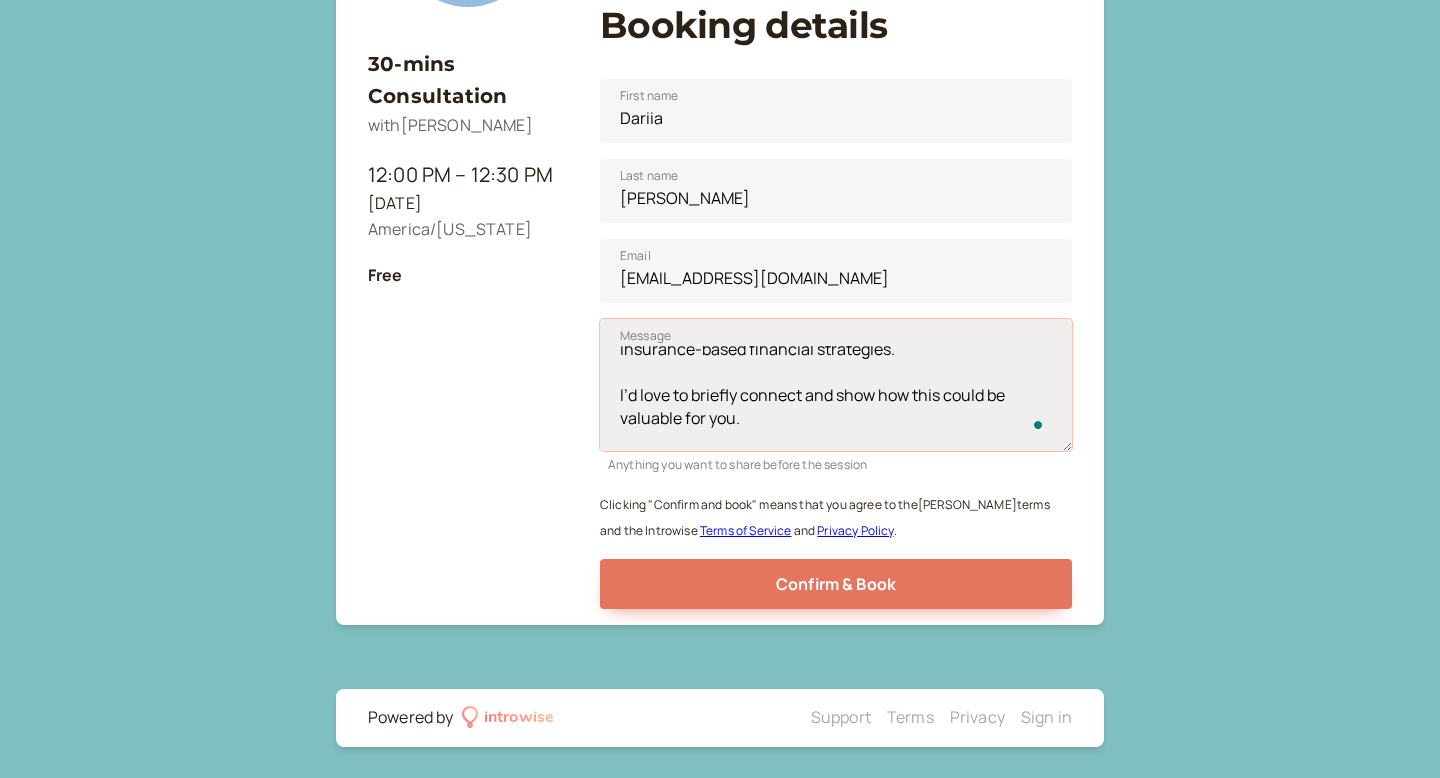 click on "Hi, [PERSON_NAME]
My name is [PERSON_NAME], and I’m a financial professional. I help business owners with tax optimization, asset protection, and long-term savings through insurance-based financial strategies.
I’d love to briefly connect and show how this could be valuable for you.
Looking forward to your response!" at bounding box center (836, 385) 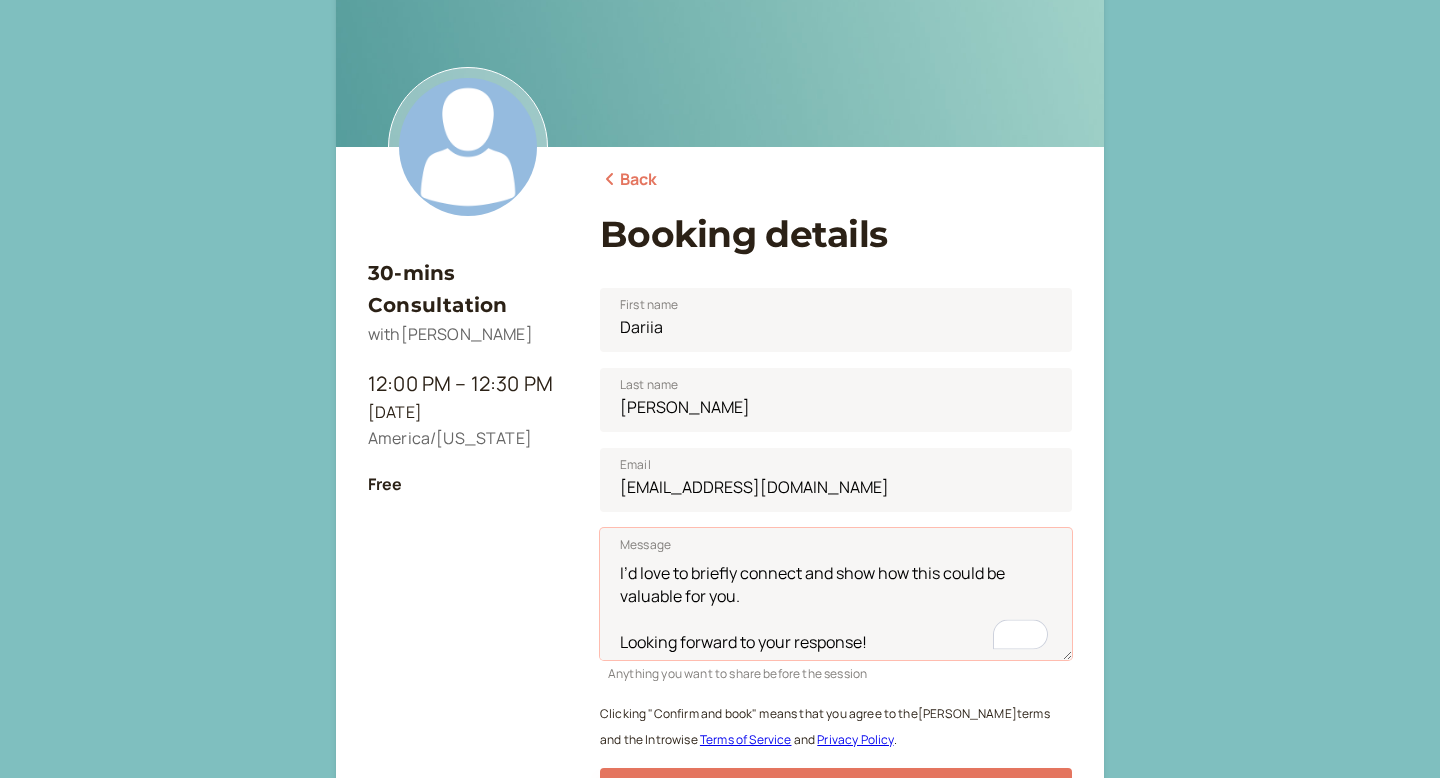 type on "Hi, [PERSON_NAME]
My name is [PERSON_NAME], and I’m a financial professional. I help business owners with tax optimization, asset protection, and long-term savings through insurance-based financial strategies.
I’d love to briefly connect and show how this could be valuable for you.
Looking forward to your response!" 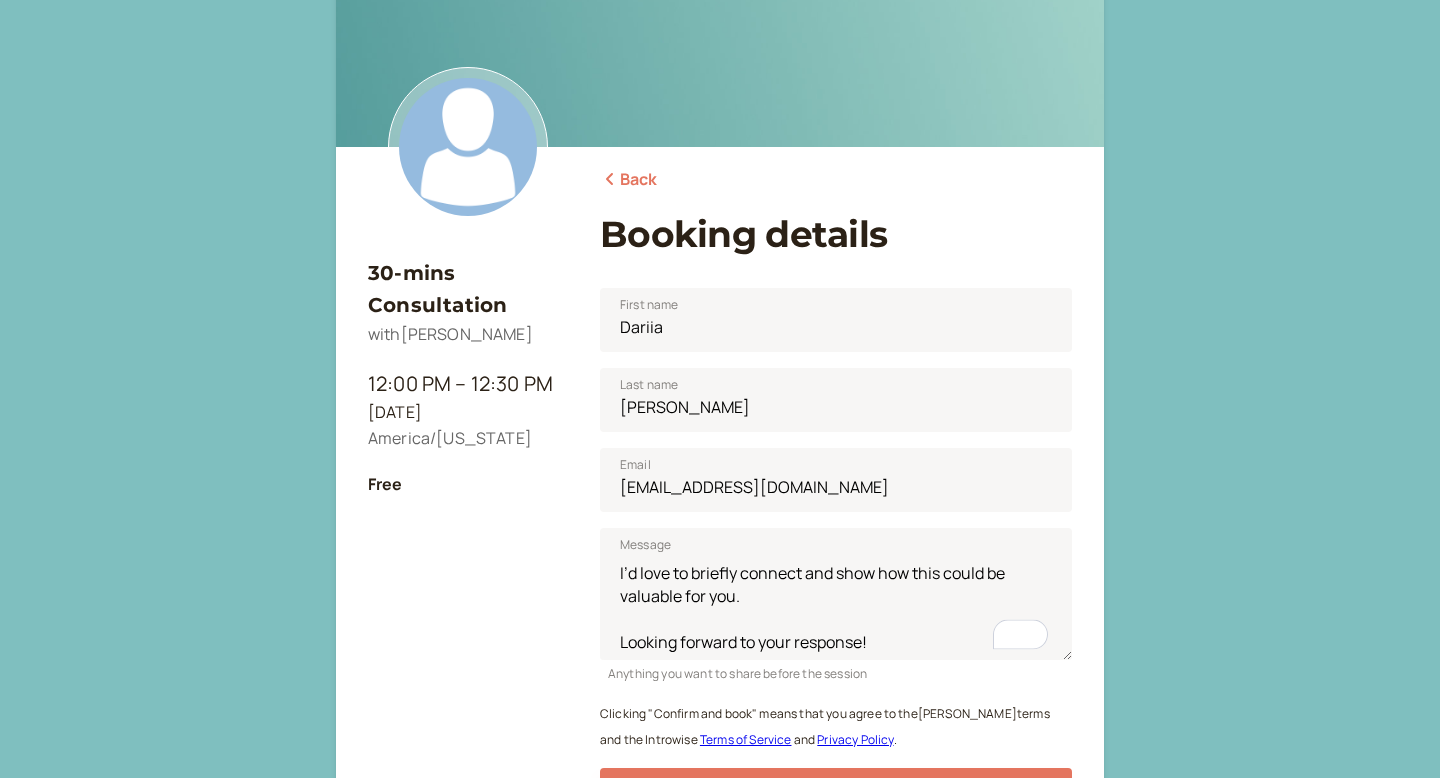 drag, startPoint x: 543, startPoint y: 334, endPoint x: 405, endPoint y: 327, distance: 138.17743 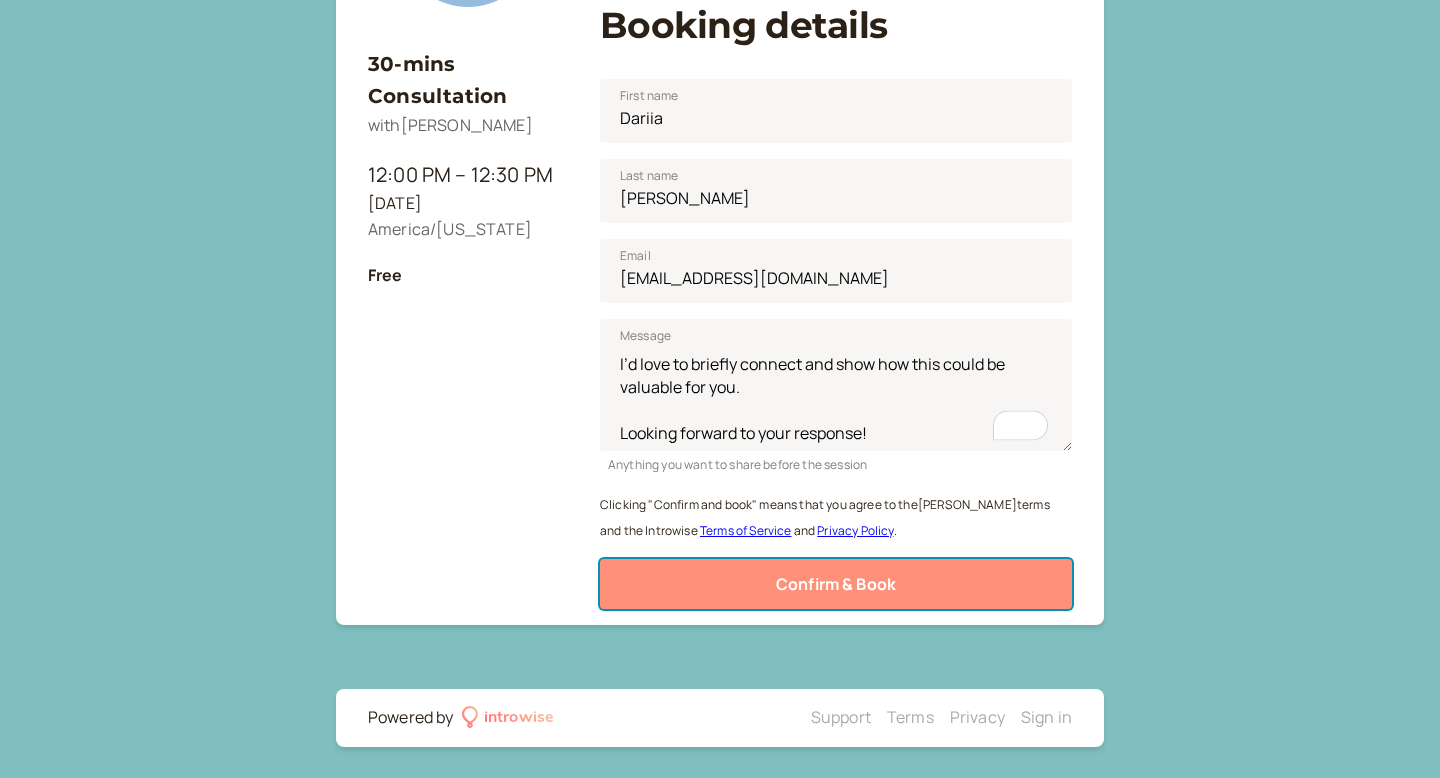 click on "Confirm & Book" at bounding box center [836, 584] 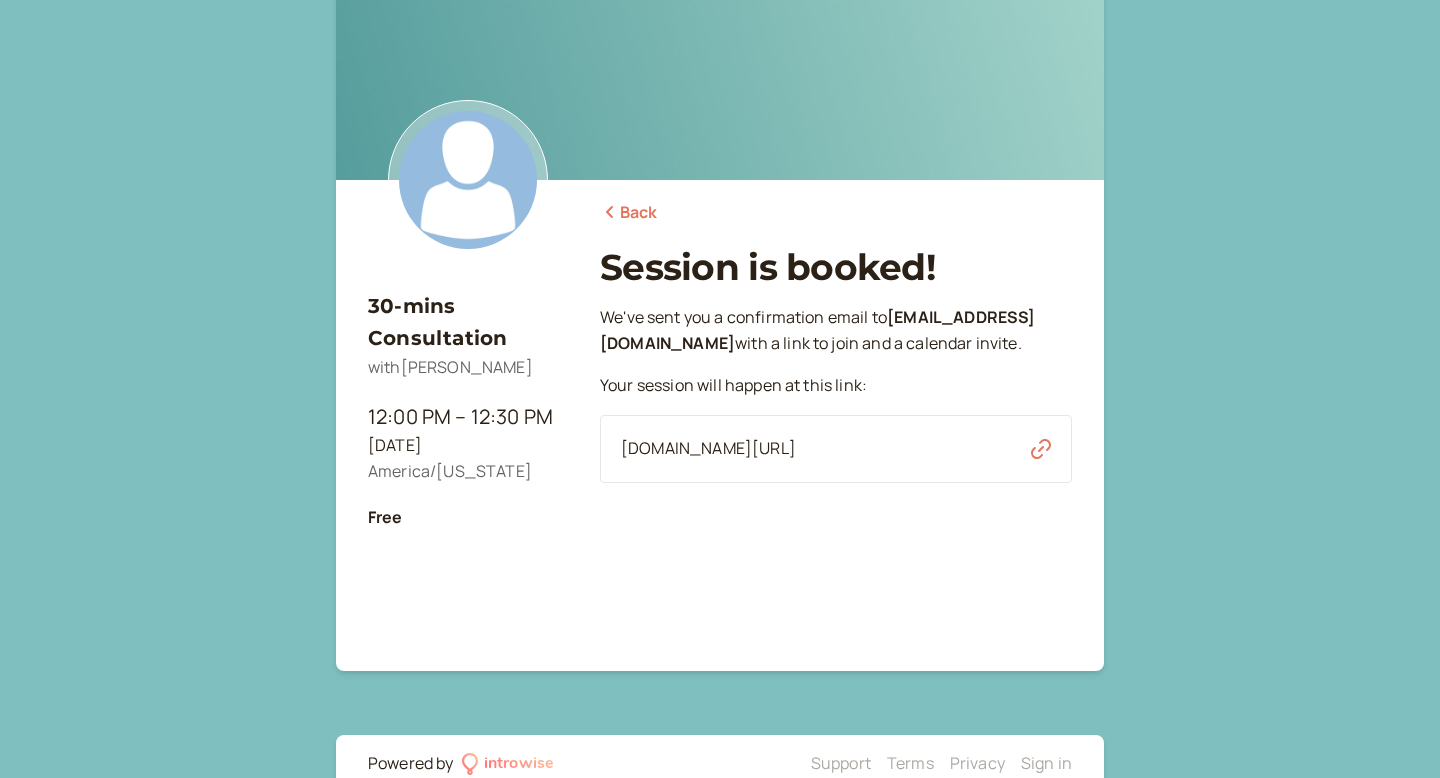click on "[DOMAIN_NAME][URL]" at bounding box center [708, 449] 